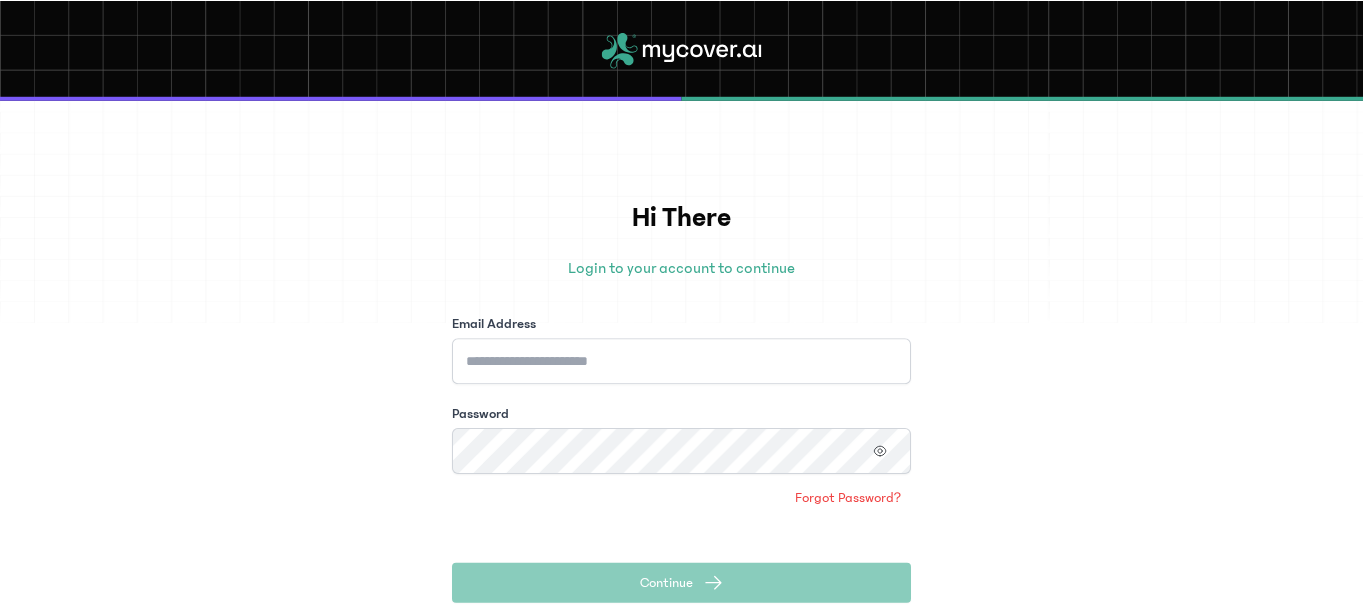 scroll, scrollTop: 0, scrollLeft: 0, axis: both 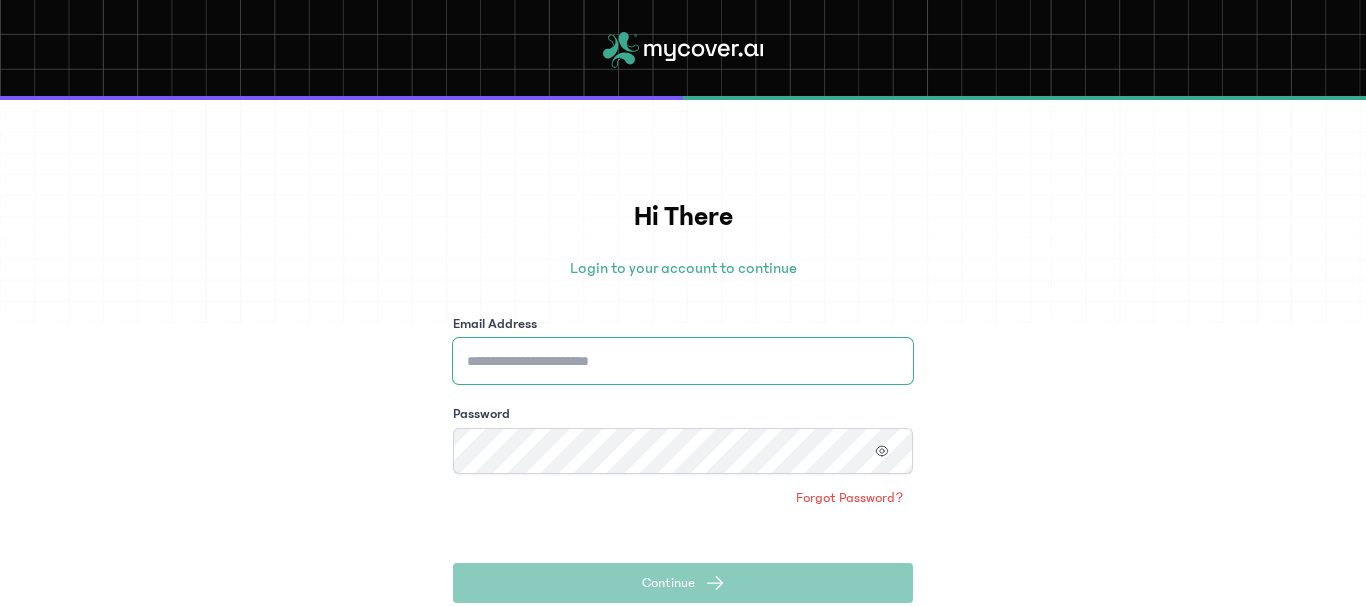 click on "Email Address" at bounding box center (683, 361) 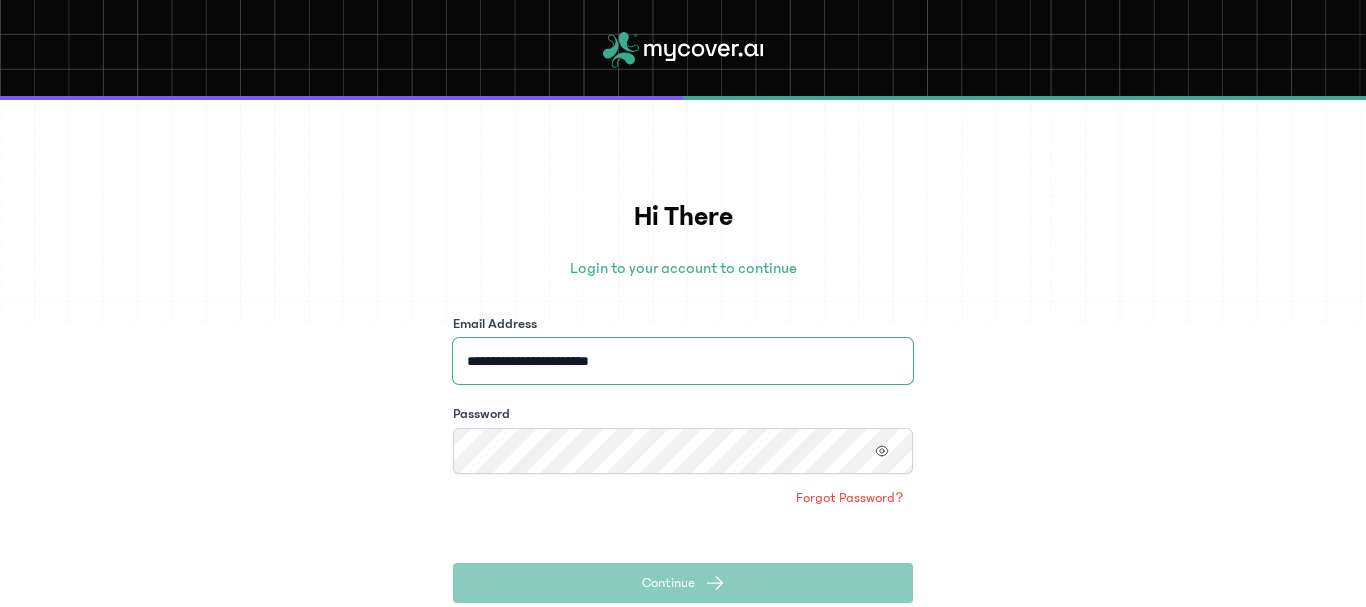 type on "**********" 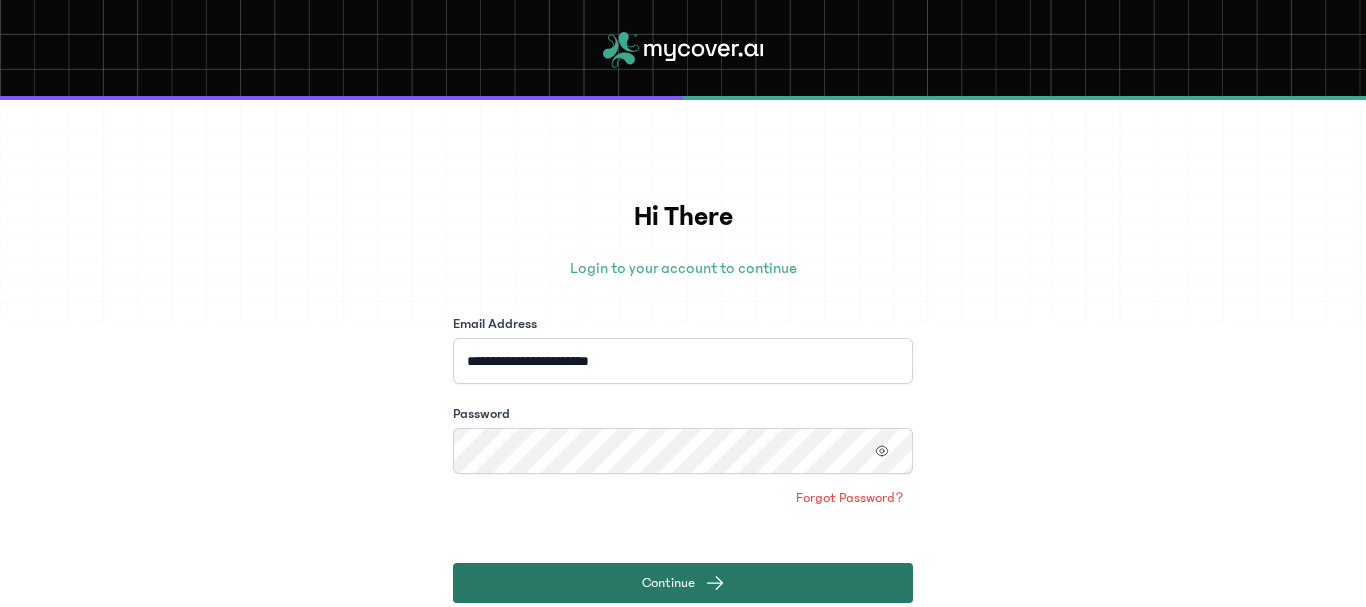 click on "Continue" 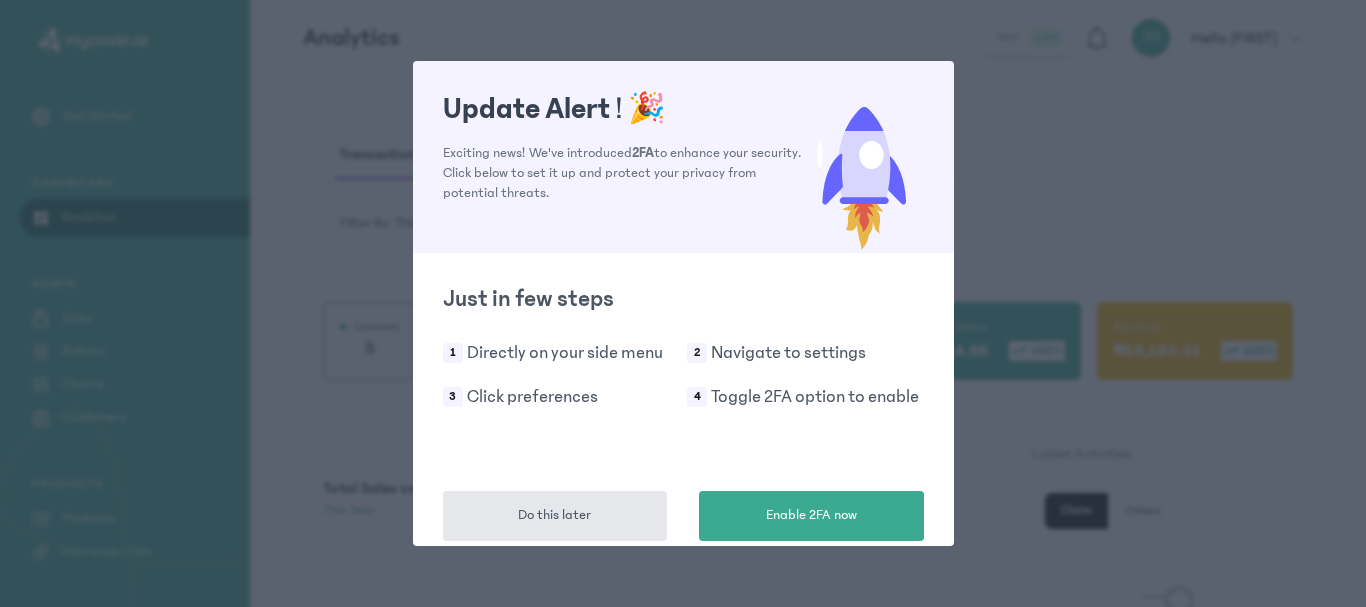 drag, startPoint x: 774, startPoint y: 348, endPoint x: 1003, endPoint y: 247, distance: 250.28384 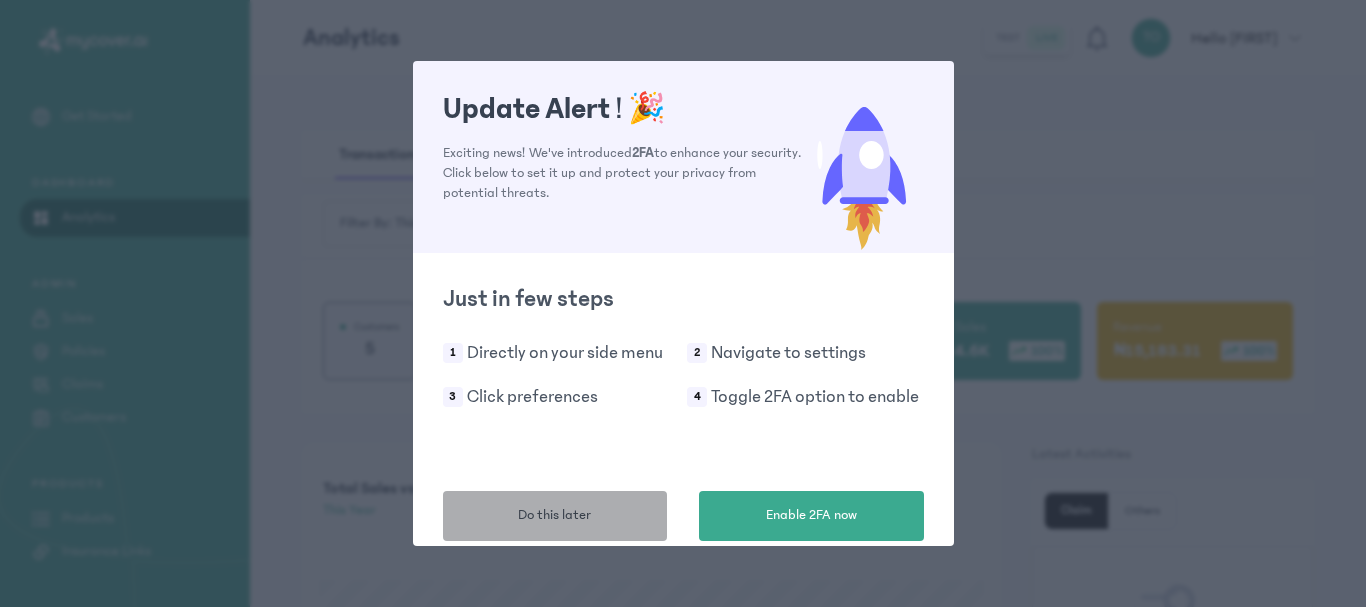 click on "Do this later" at bounding box center [555, 516] 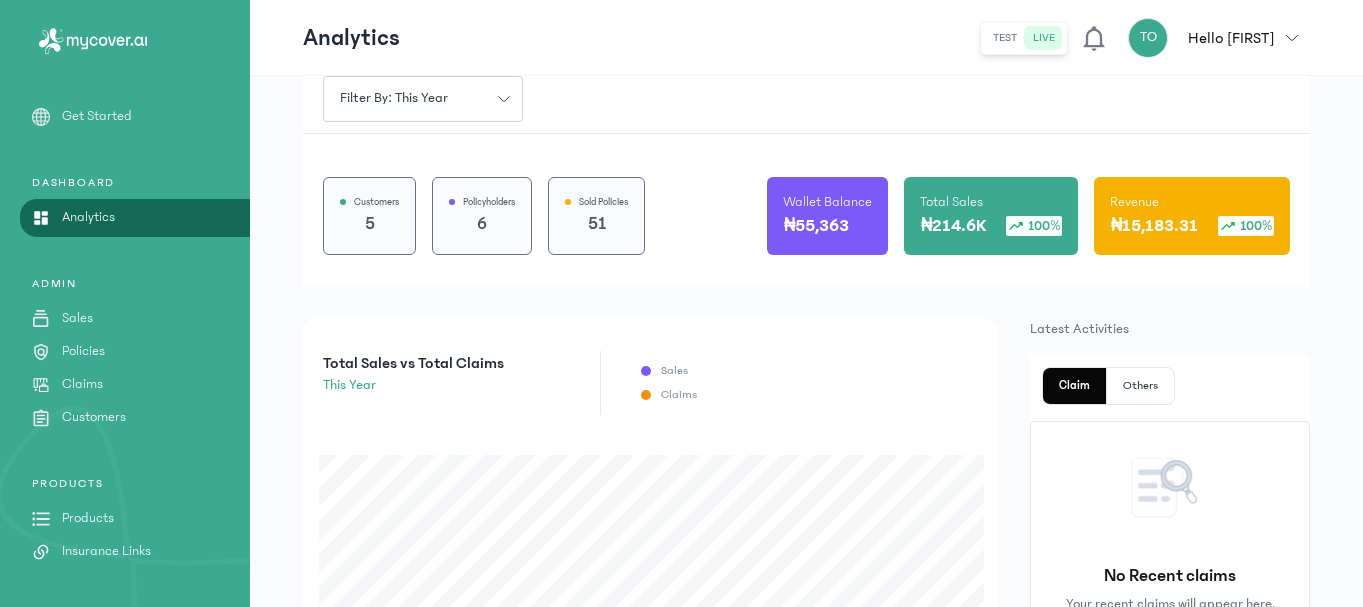 scroll, scrollTop: 0, scrollLeft: 0, axis: both 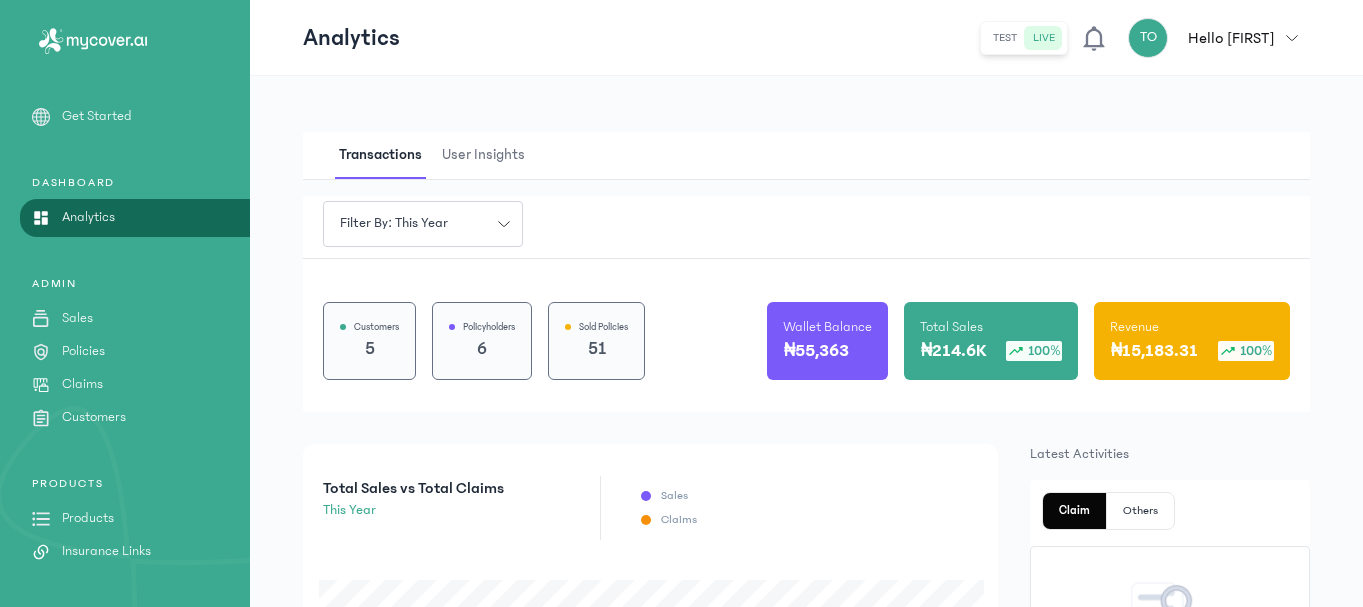 click on "Products" 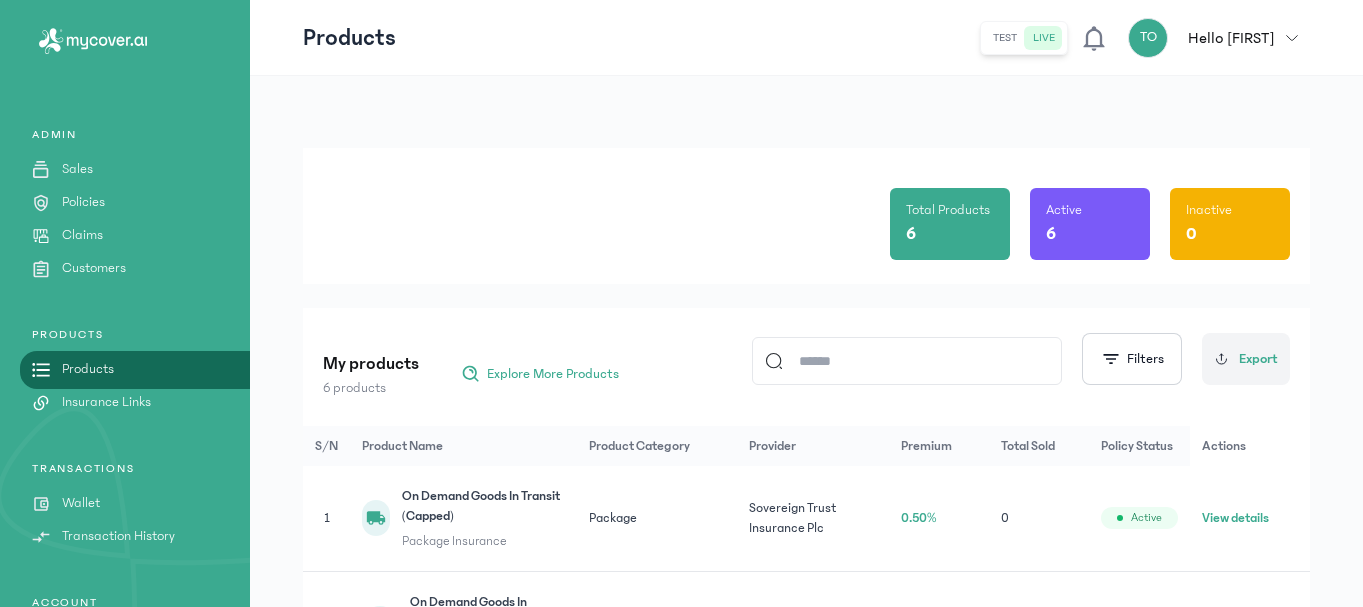 scroll, scrollTop: 189, scrollLeft: 0, axis: vertical 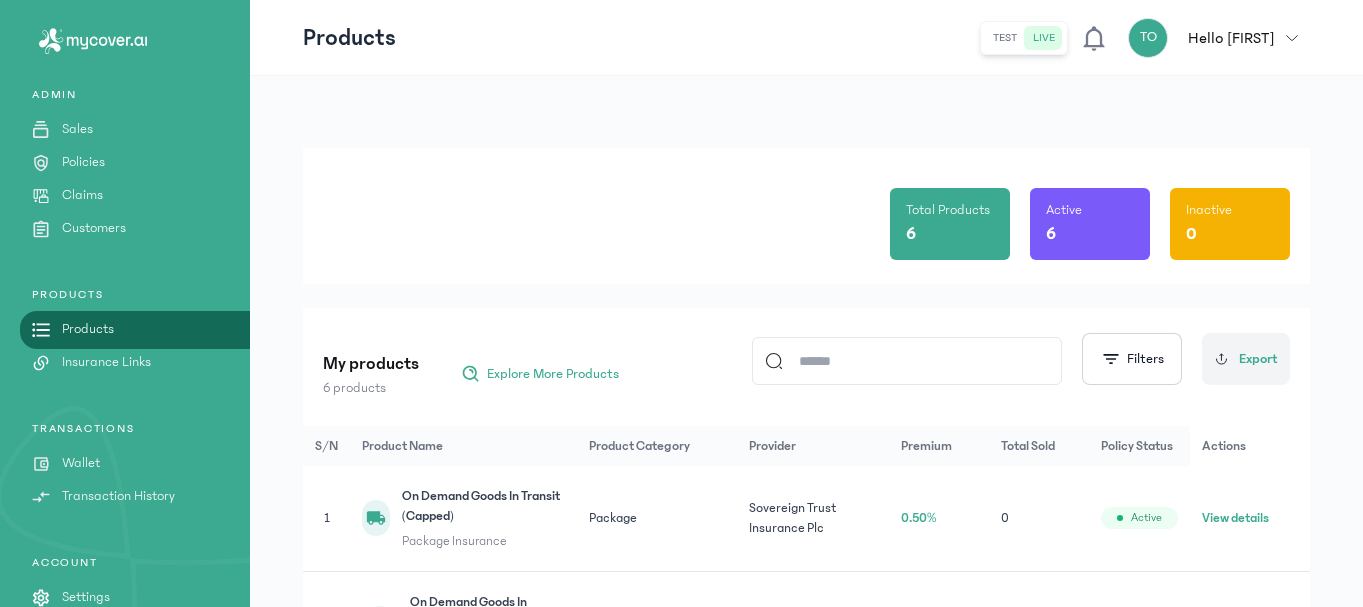 click on "Total Products 6 Active 6 Inactive 0" 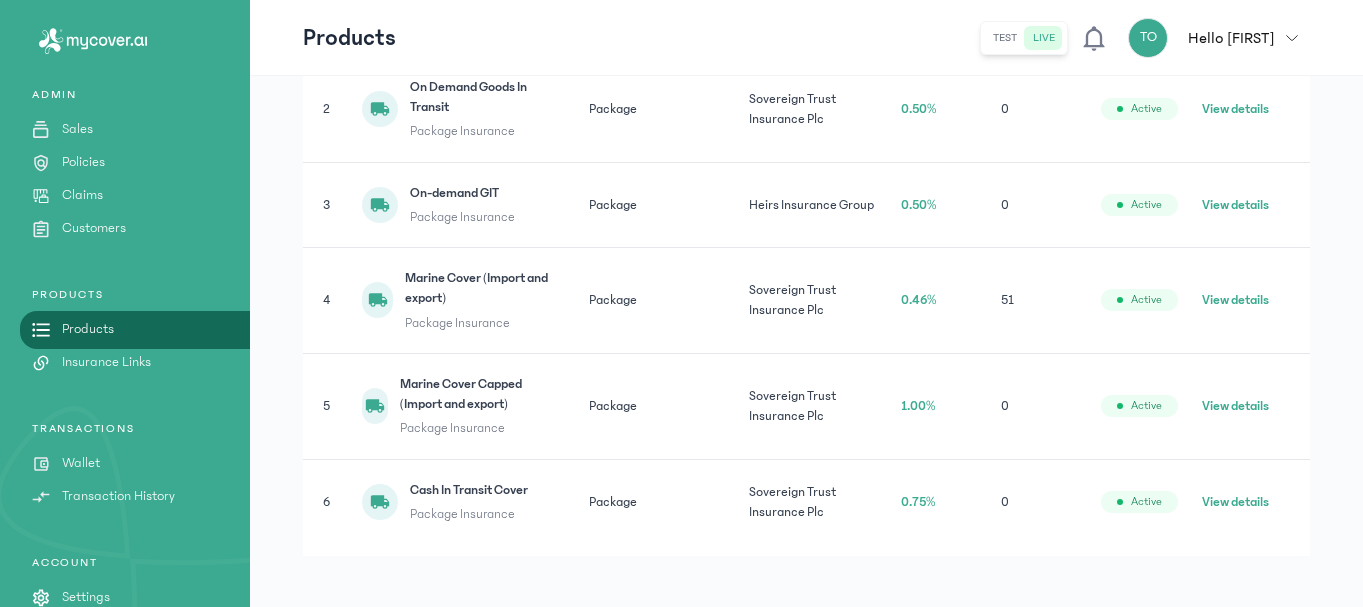scroll, scrollTop: 520, scrollLeft: 0, axis: vertical 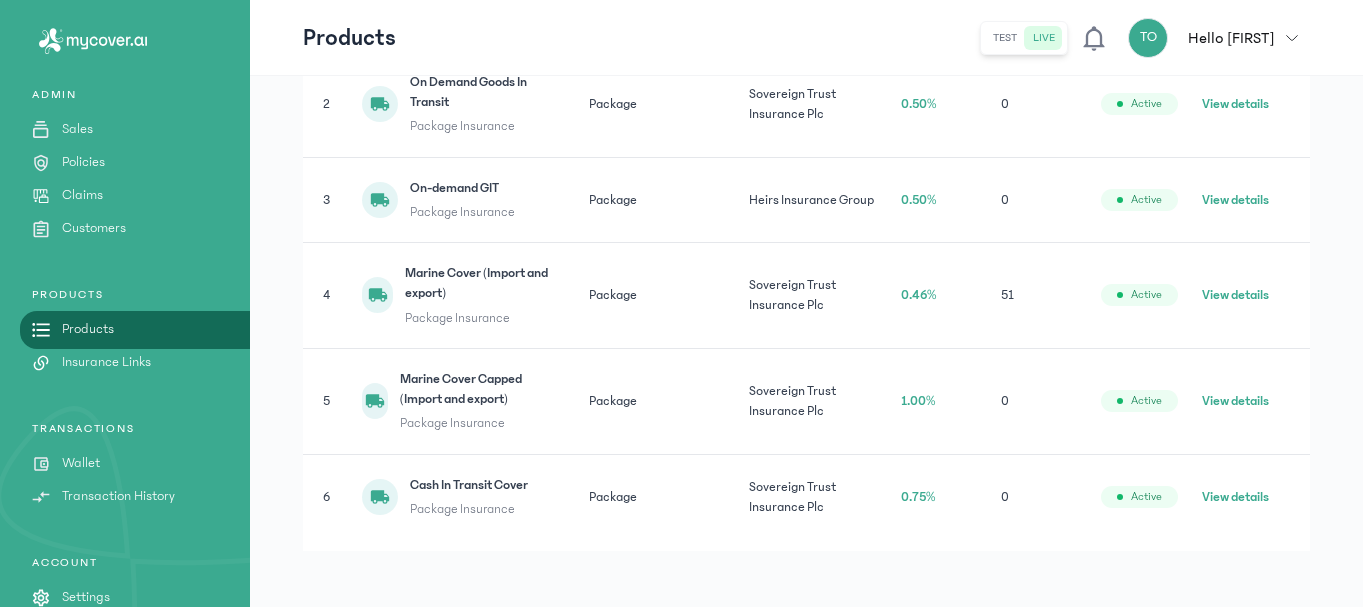 click on "View details" 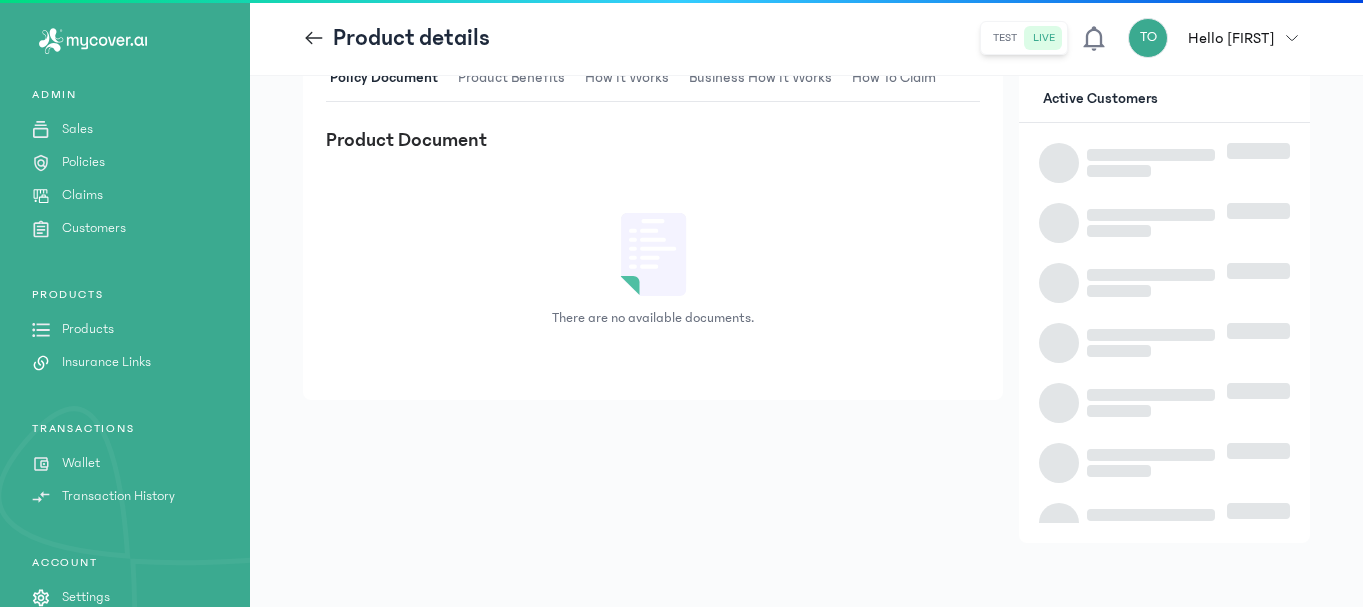 scroll, scrollTop: 0, scrollLeft: 0, axis: both 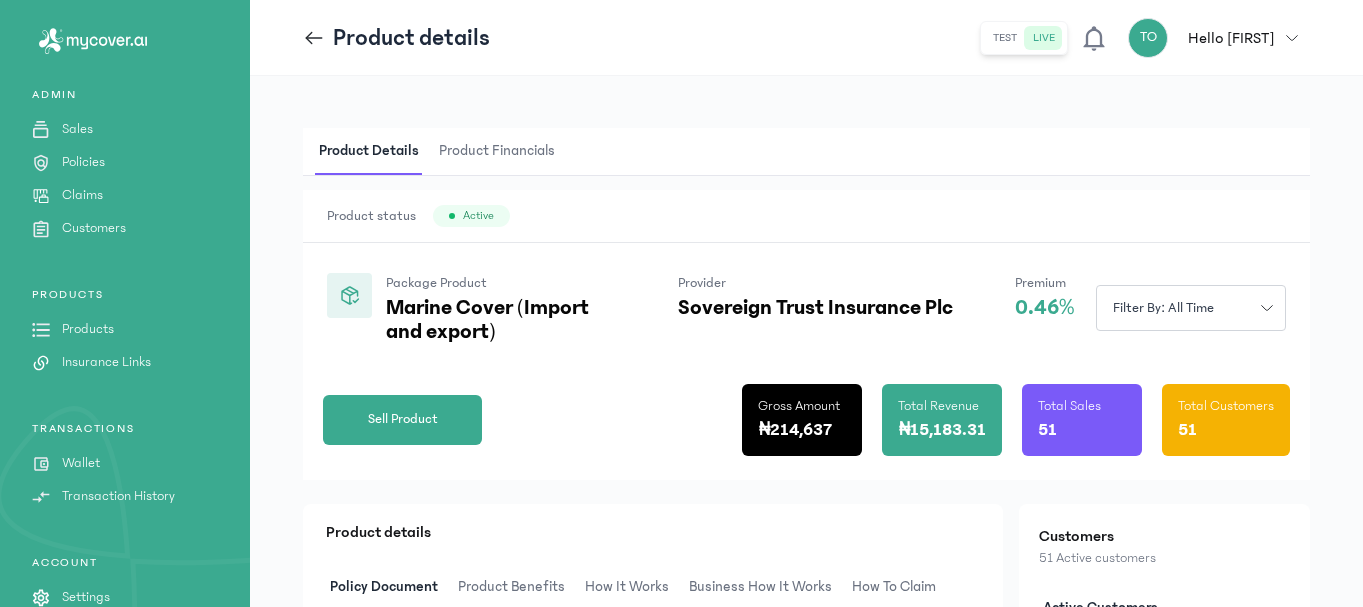 click on "Product Details Product Financials" at bounding box center [806, 152] 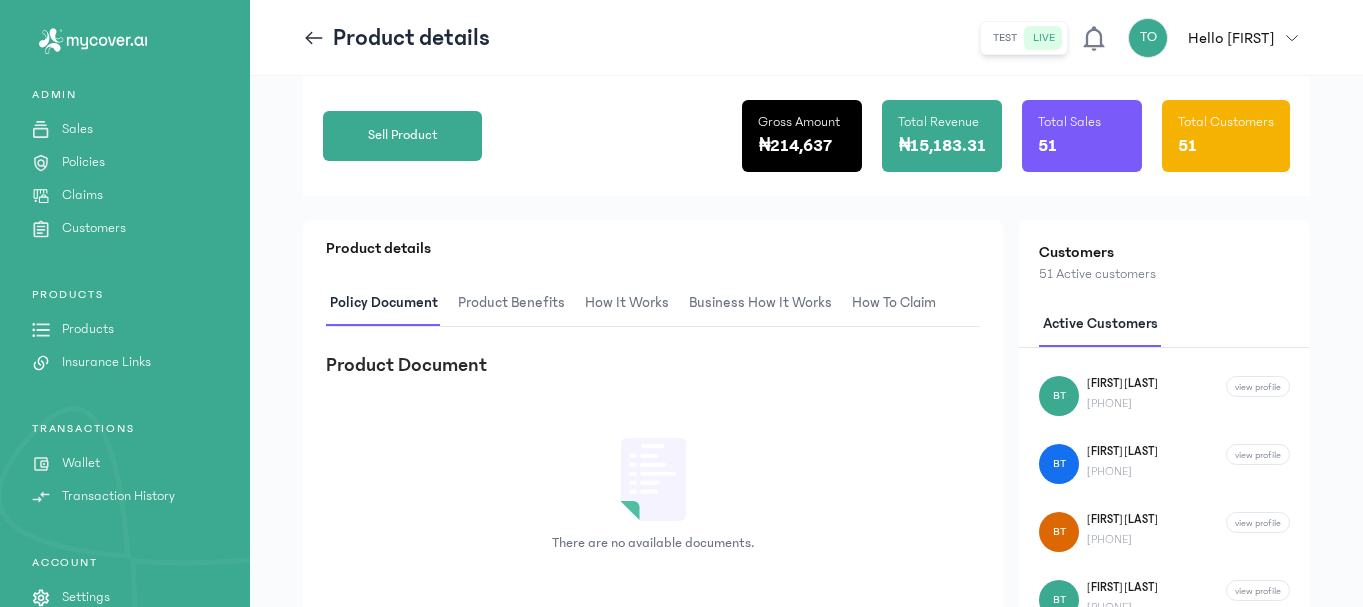 scroll, scrollTop: 280, scrollLeft: 0, axis: vertical 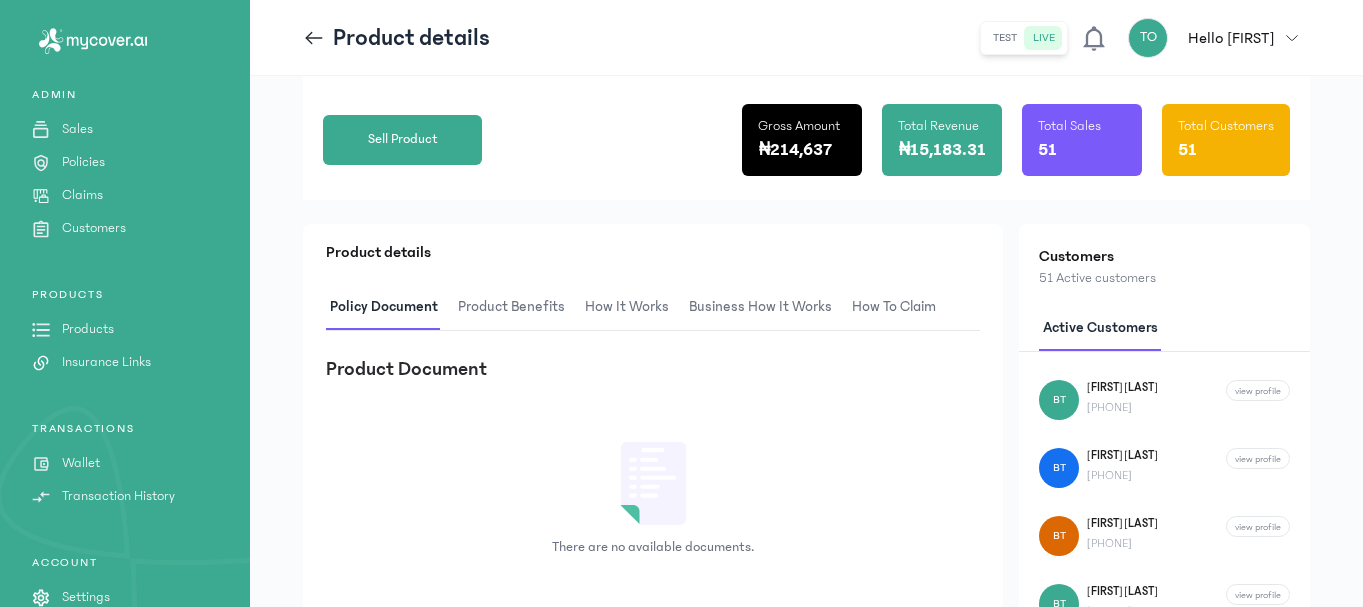 click on "test" 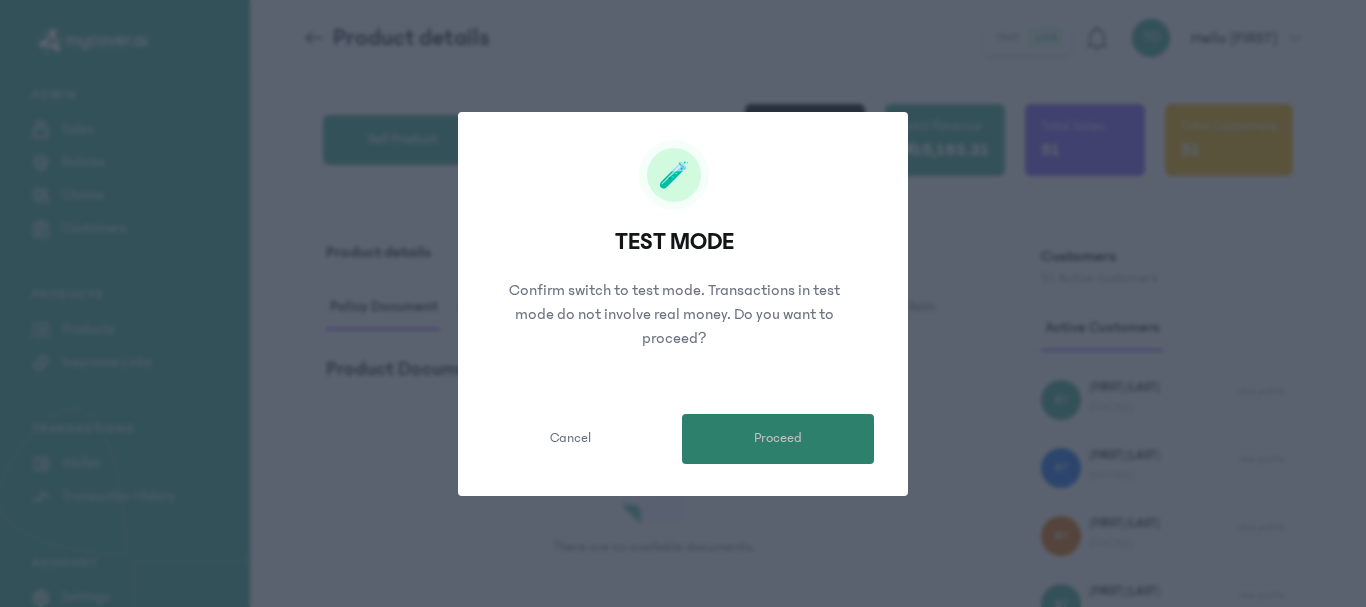 click on "Proceed" at bounding box center (778, 438) 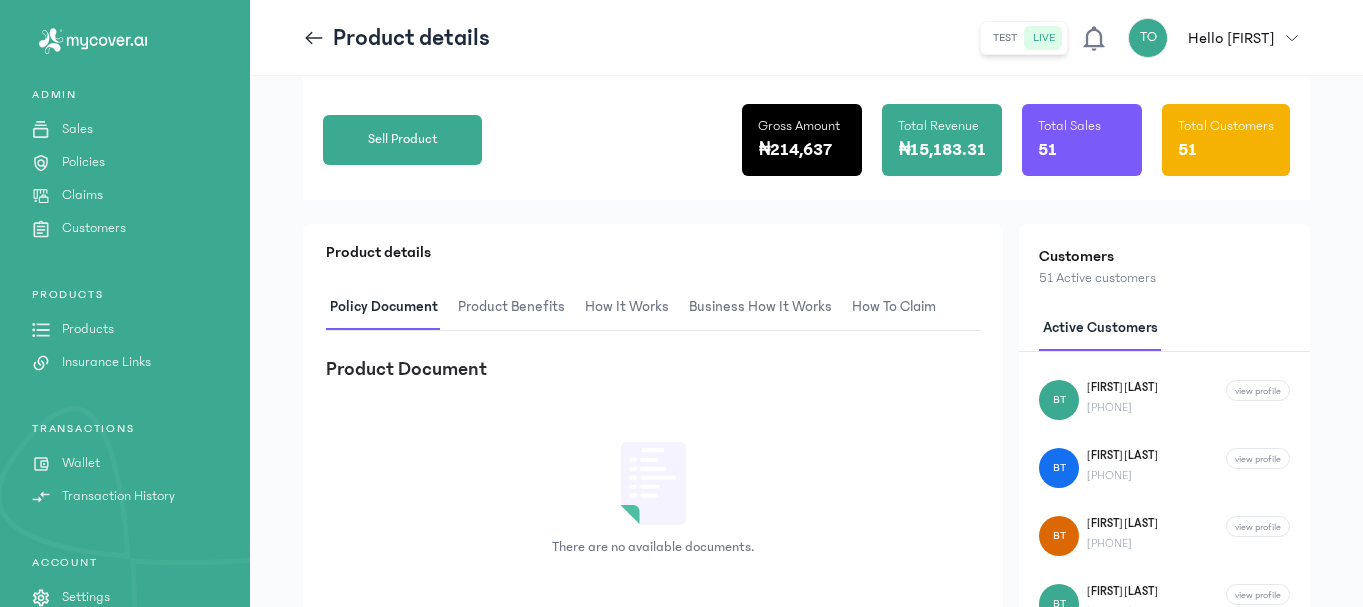 click on "Product Details Product Financials Product status Active
Package Product Marine Cover (Import and export) Provider Sovereign Trust Insurance Plc Premium 0.46% Filter by: all time
Sell Product  Gross Amount ₦214,637 Total Revenue ₦15,183.31 Total Sales 51 Total Customers 51 Product details Policy Document Product Benefits How It Works Business How It Works How to claim  Product Document
There are no available documents. Customers 51 Active customers  Active customers BT [FIRST]  [LAST] [PHONE]  view profile  BT [FIRST]  [LAST] [PHONE]  view profile  BT [FIRST]  [LAST] [PHONE]  view profile  BT [FIRST]  [LAST] [PHONE]  view profile  BT [FIRST]  [LAST] [PHONE]  view profile  BT [FIRST]  [LAST] [PHONE]  view profile  BT [FIRST]  [LAST] [PHONE]  view profile  BT [FIRST]  [LAST] [PHONE]  view profile  BT [FIRST]  [LAST] [PHONE]  view profile  BT [FIRST]  [LAST] [PHONE]  view profile  BT [PHONE] BT" 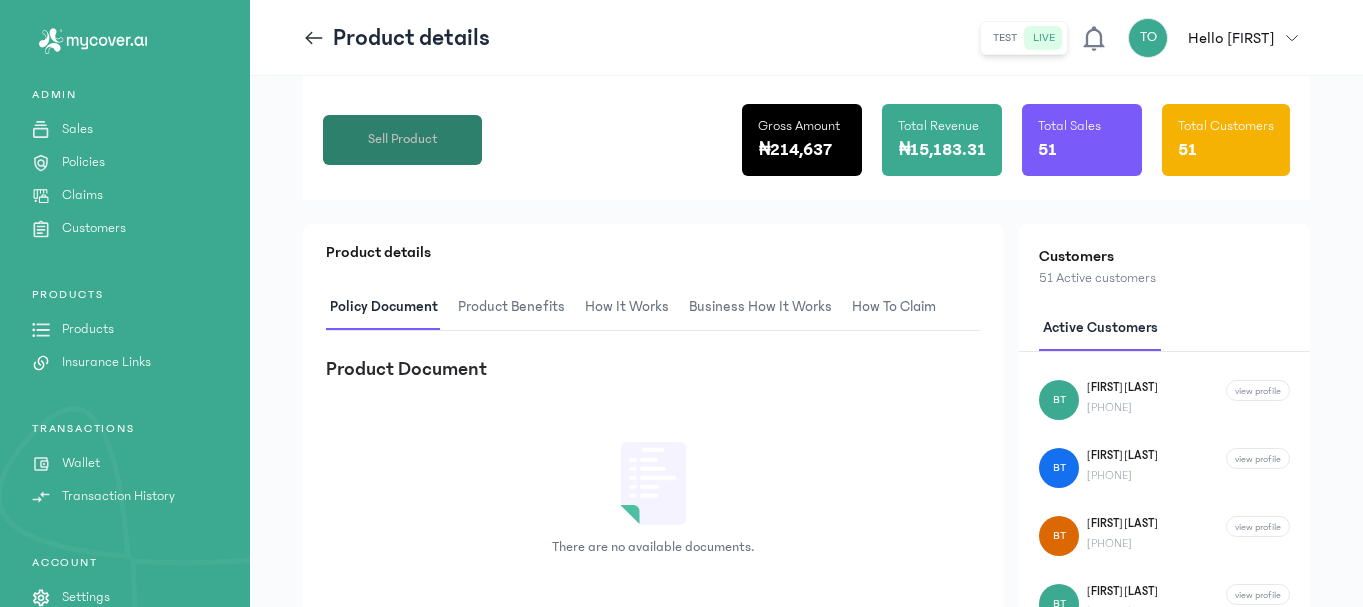 click on "Product details Policy Document Product Benefits How It Works Business How It Works How to claim  Product Document
There are no available documents." at bounding box center (653, 427) 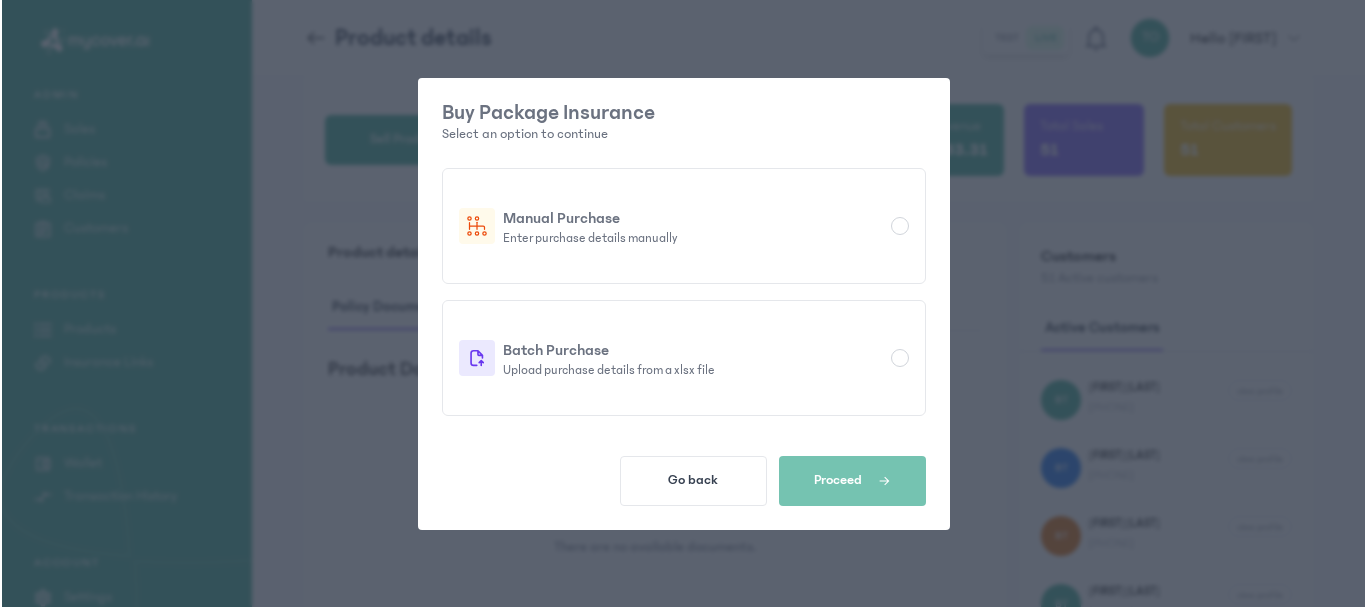 scroll, scrollTop: 509, scrollLeft: 0, axis: vertical 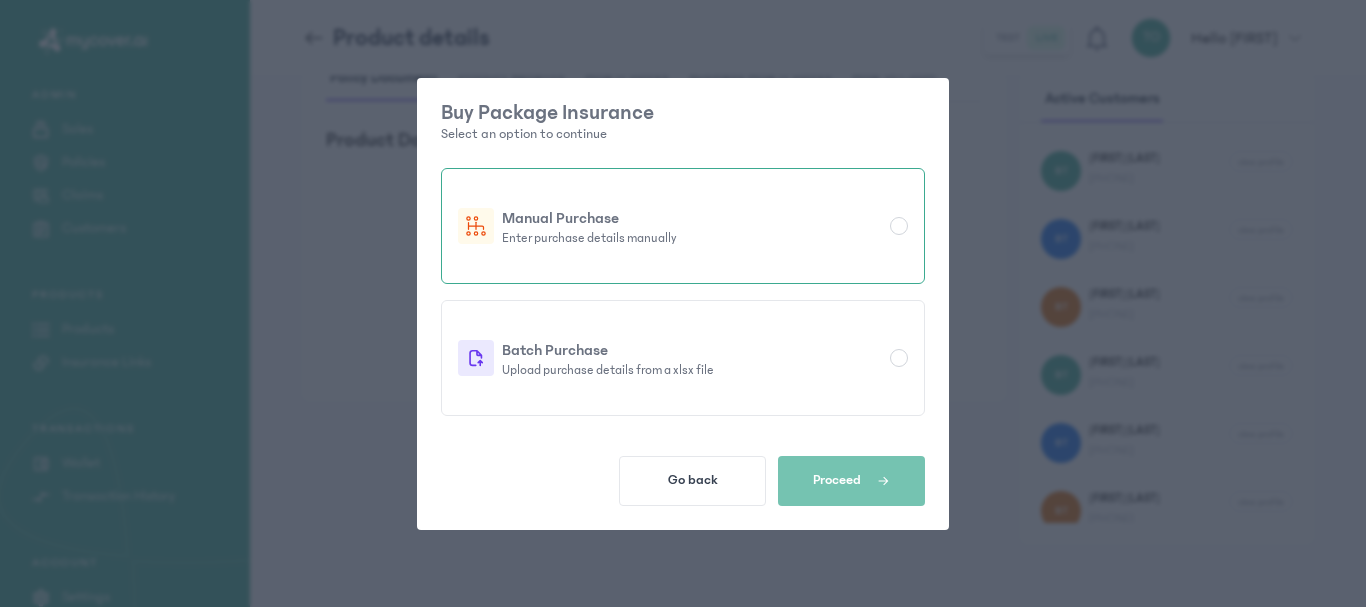 click on "Manual Purchase" at bounding box center (692, 218) 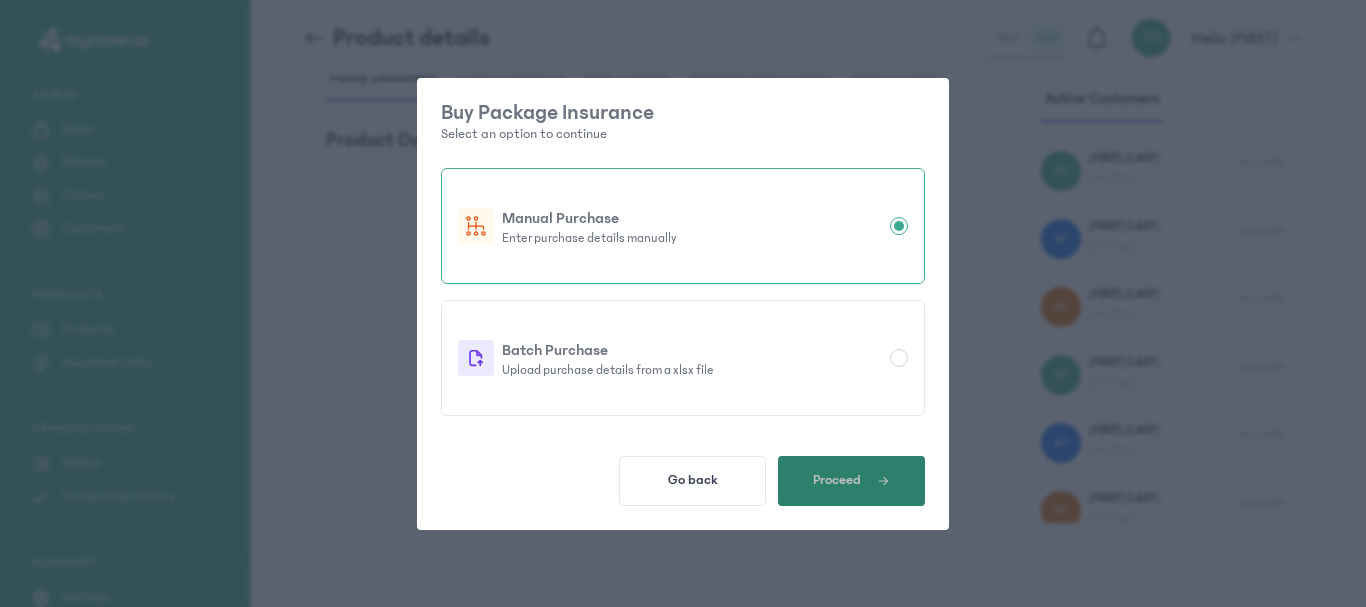 click on "Proceed" 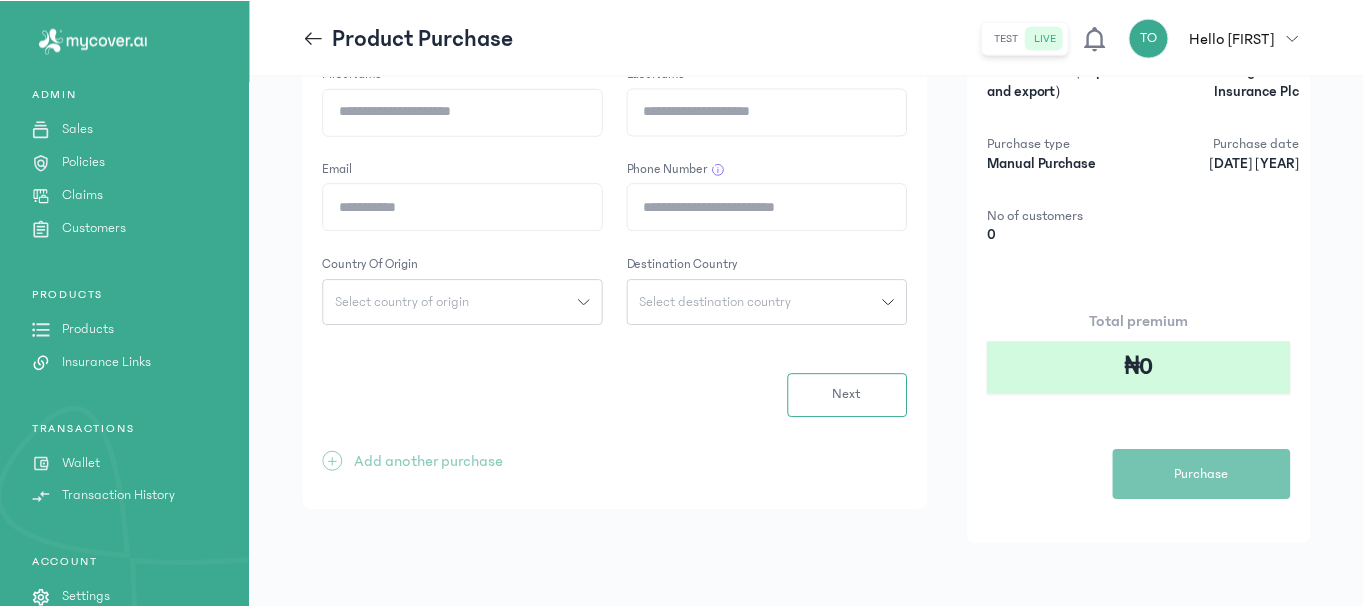 scroll, scrollTop: 0, scrollLeft: 0, axis: both 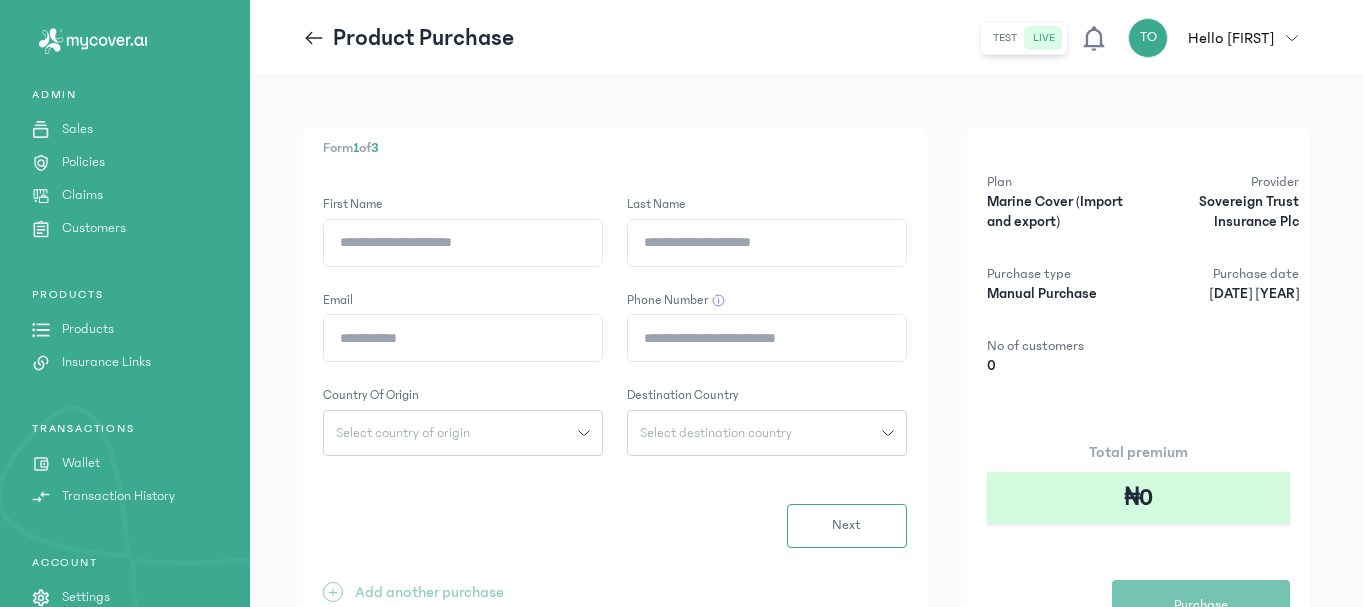 click on "Form  1  of  3 First Name Last Name Email Phone Number
Country of origin Select country of origin
Destination country Select destination country
Next  +  Add another purchase Plan Marine Cover (Import and export) Provider Sovereign Trust Insurance Plc Purchase type Manual Purchase Purchase date [DATE] [YEAR] No of customers 0 Total premium ₦0  Purchase" at bounding box center [806, 407] 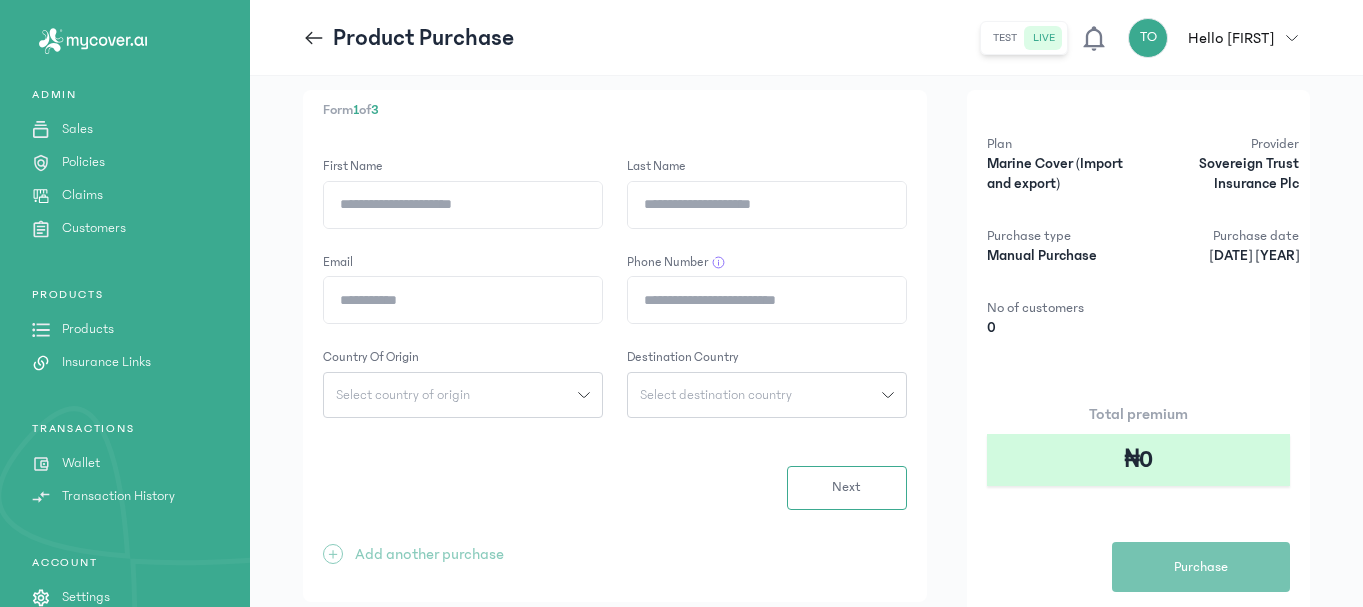 scroll, scrollTop: 40, scrollLeft: 0, axis: vertical 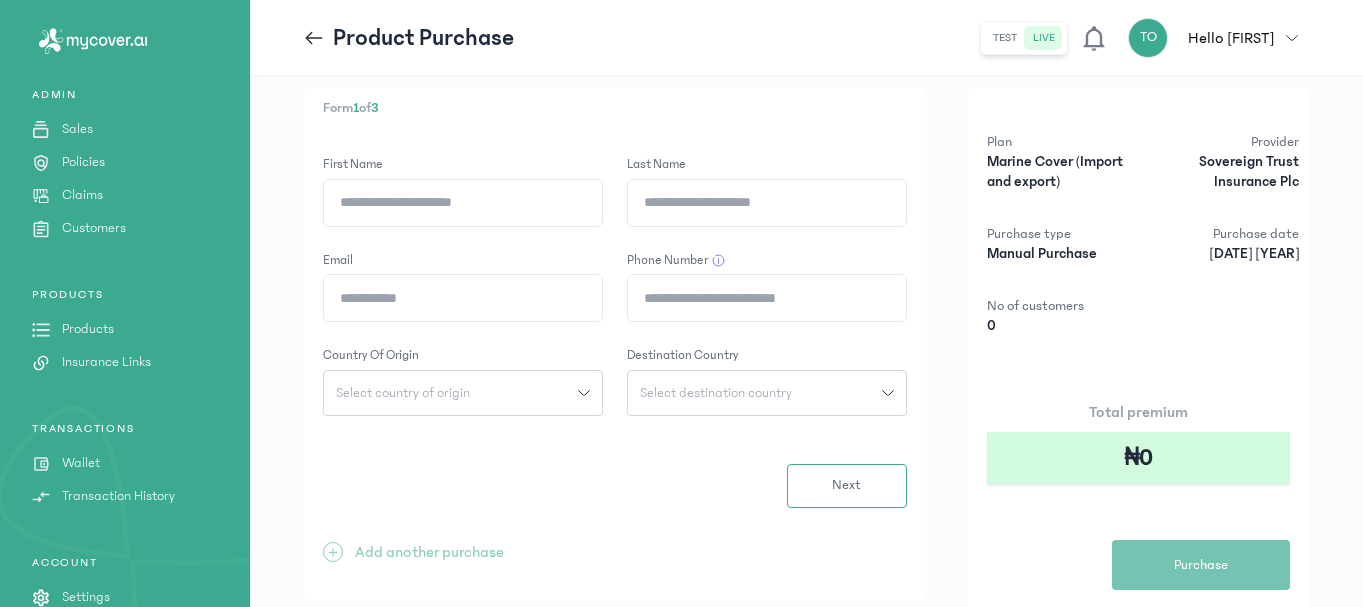 click on "First Name" 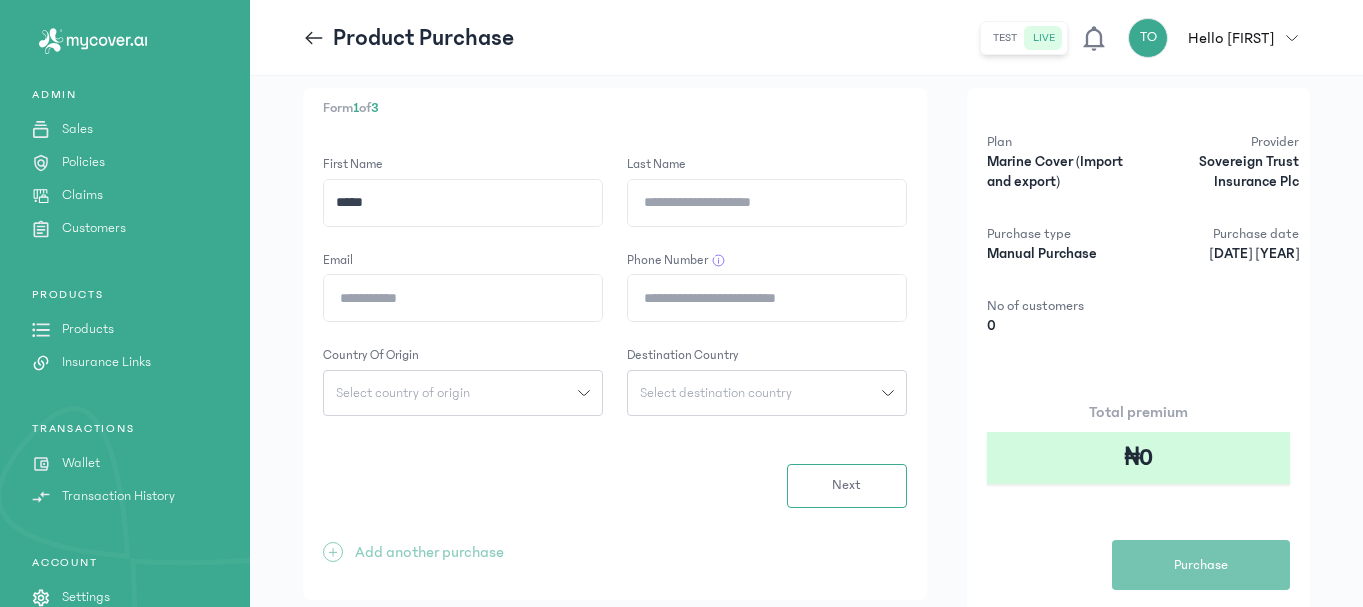 type on "*****" 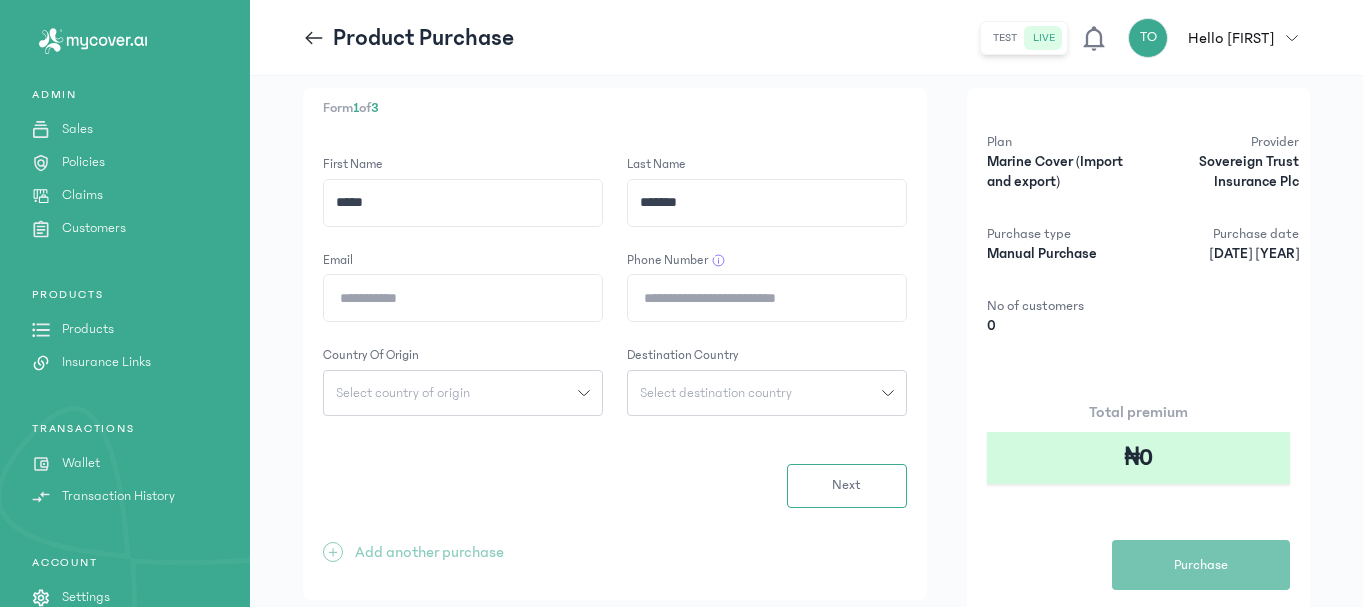 type on "*******" 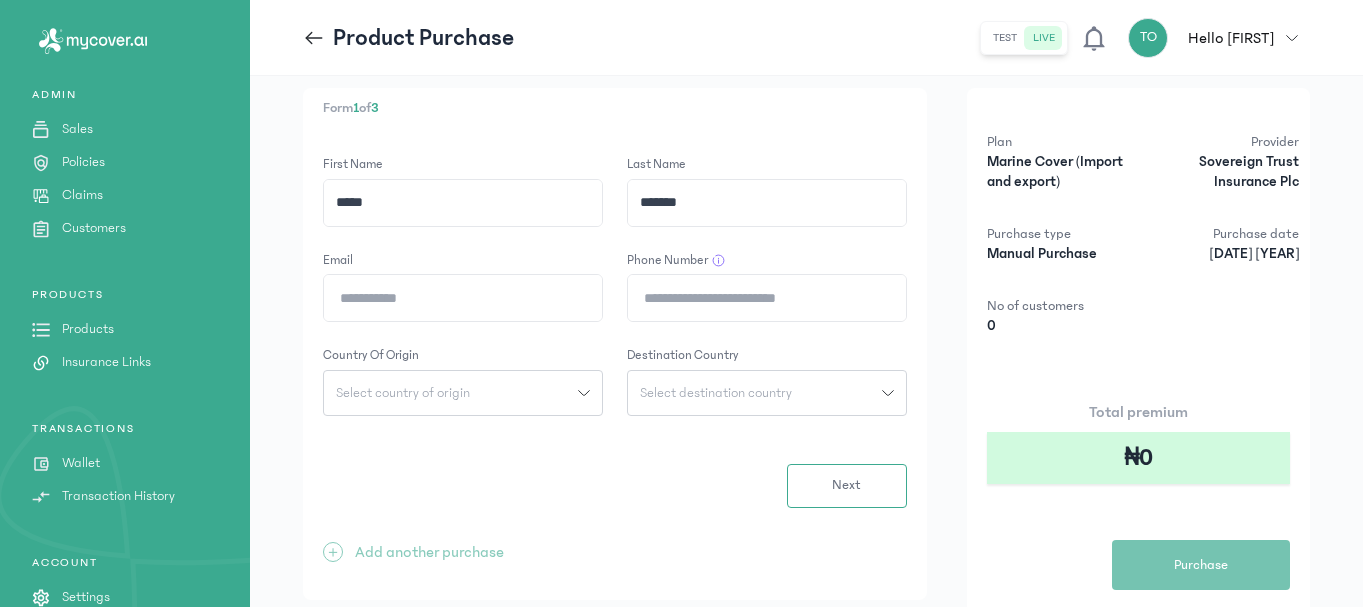 type on "**********" 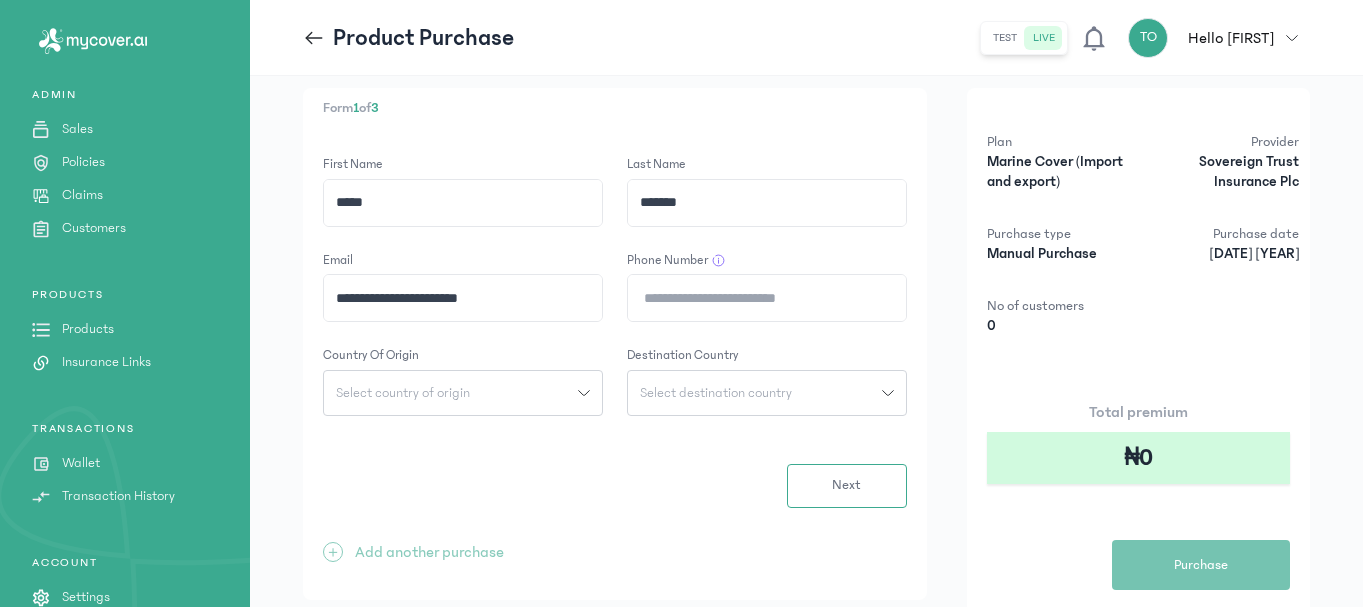 click on "Phone Number" 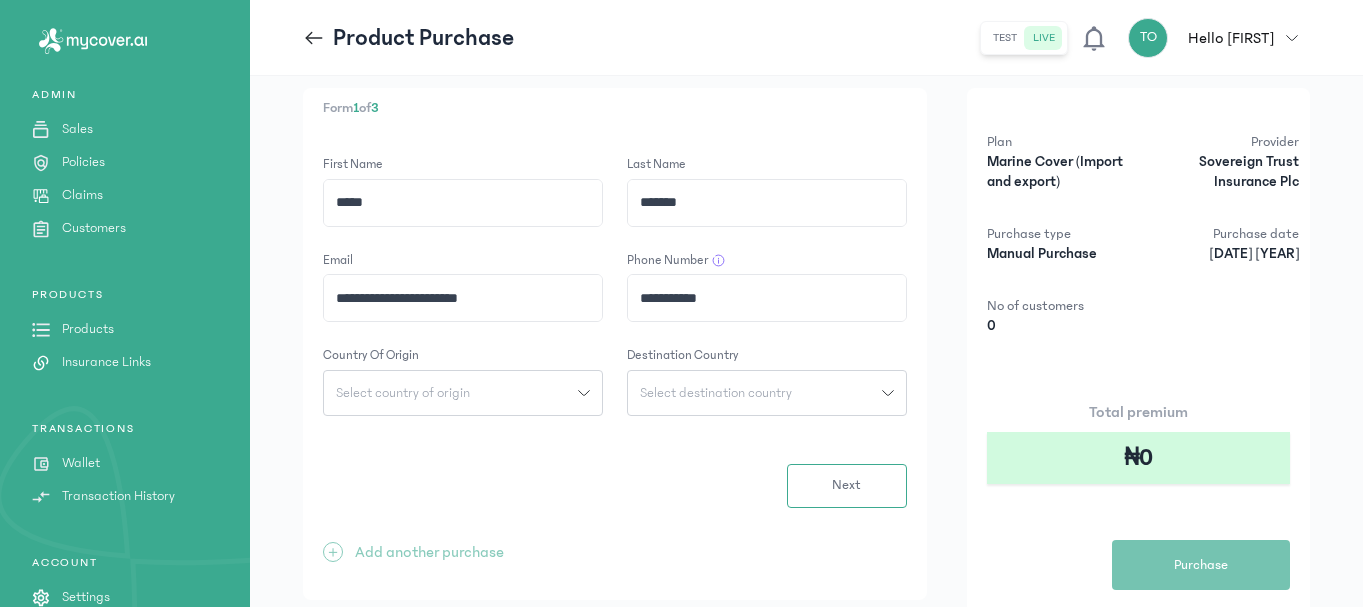 type on "**********" 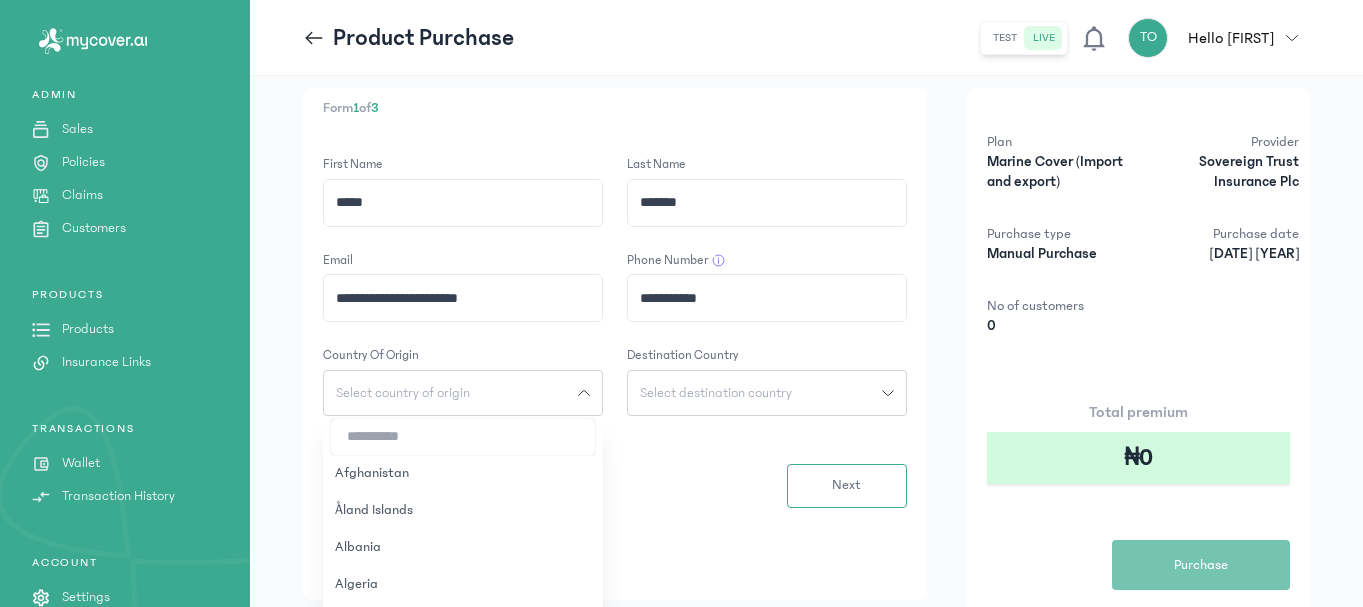 click 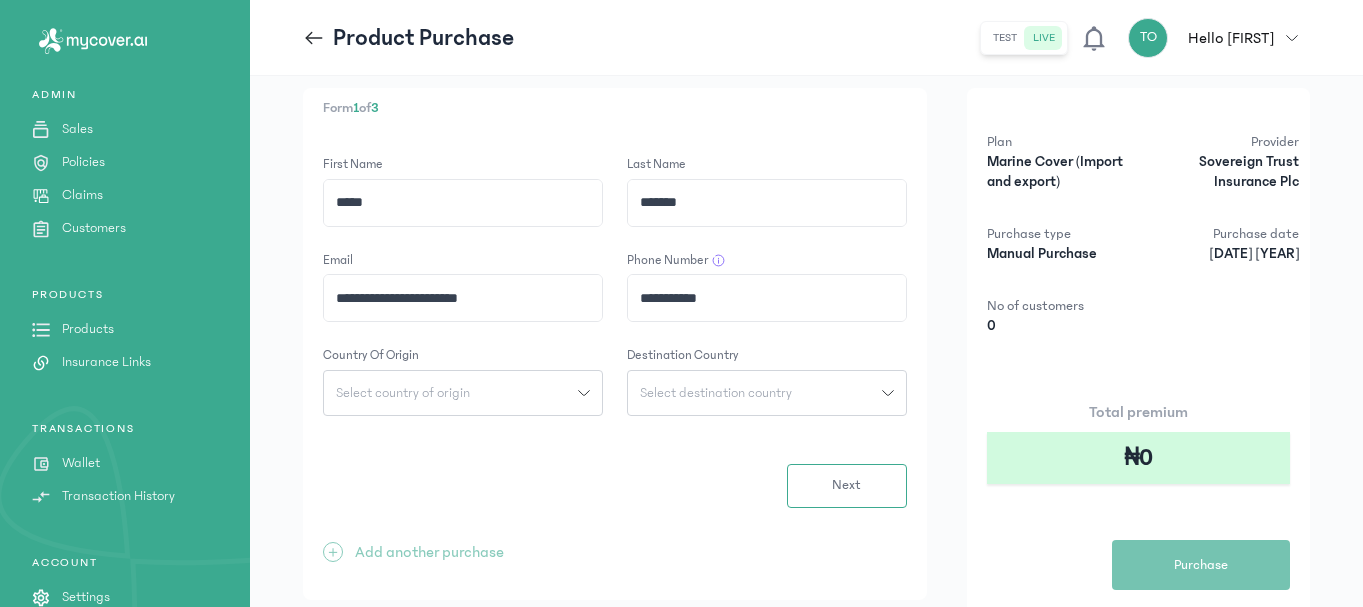 click 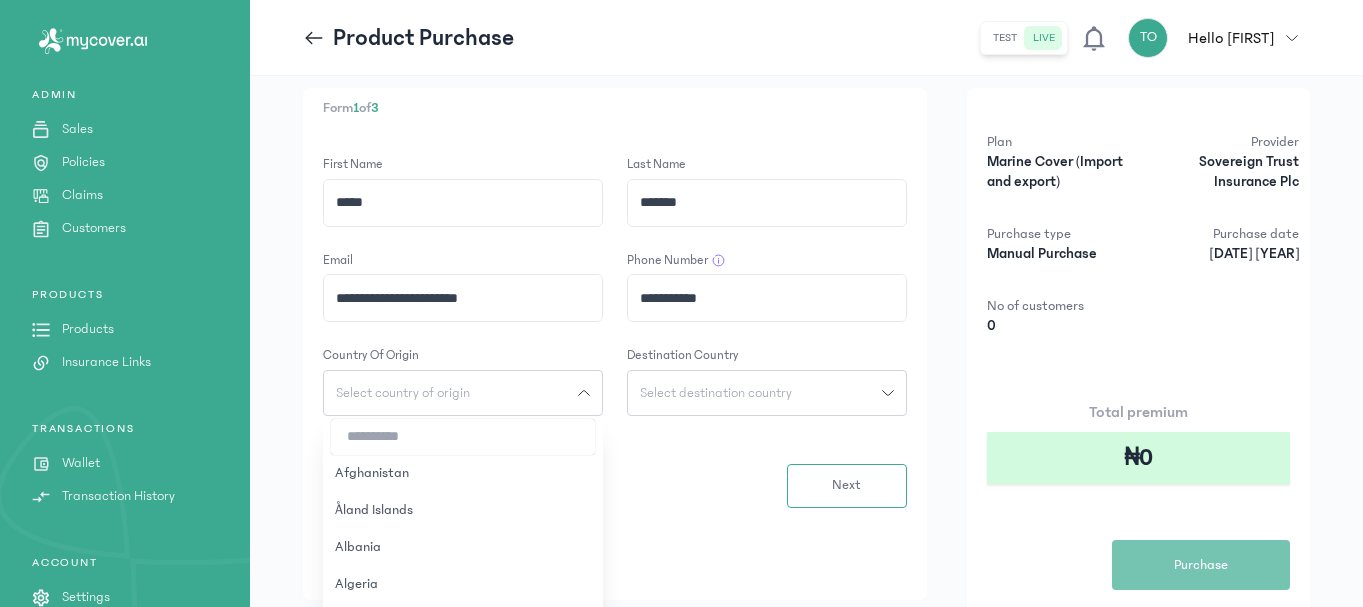 type 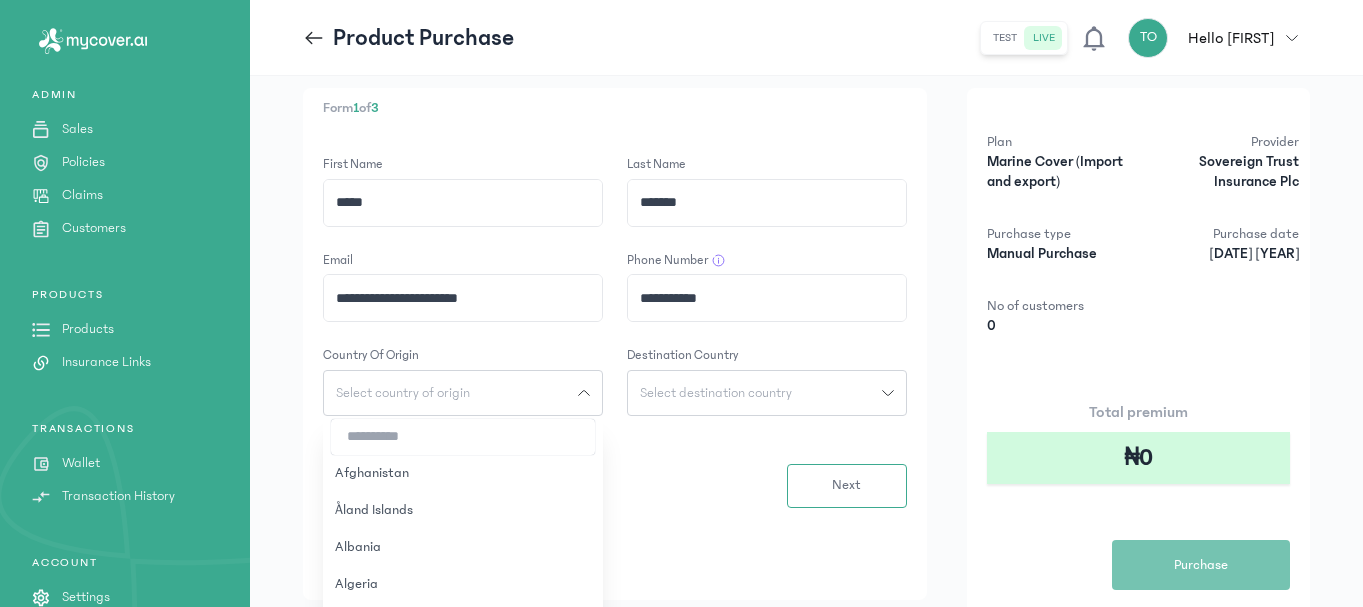 click at bounding box center (463, 437) 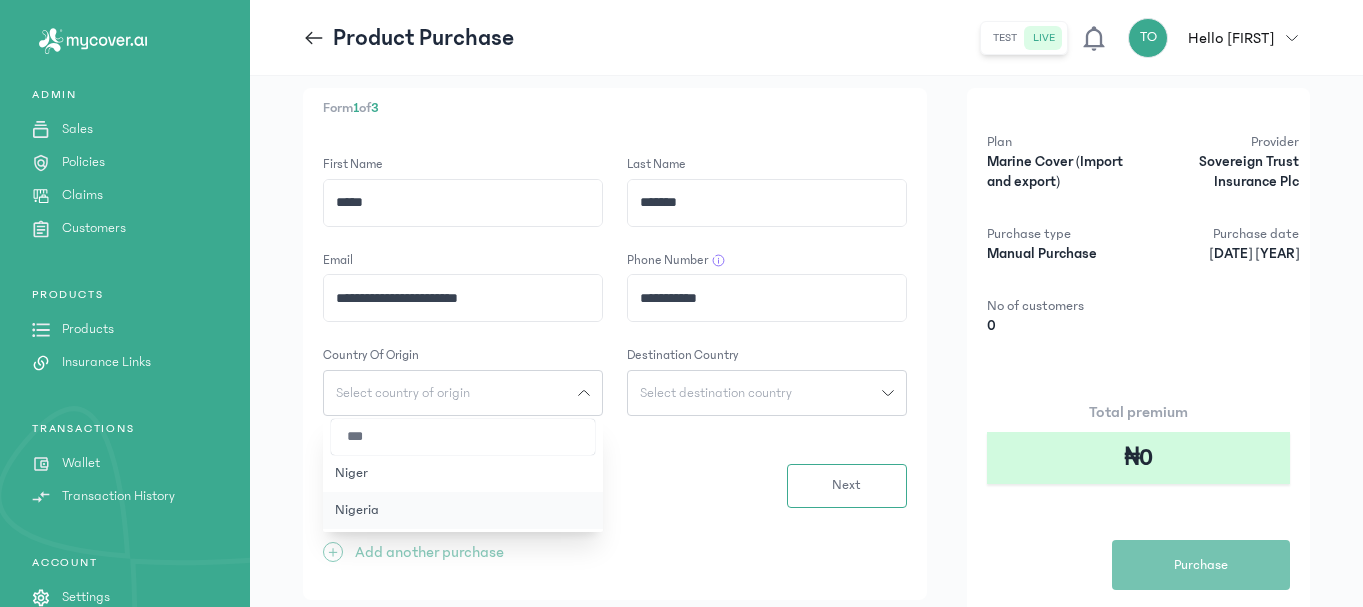 type on "***" 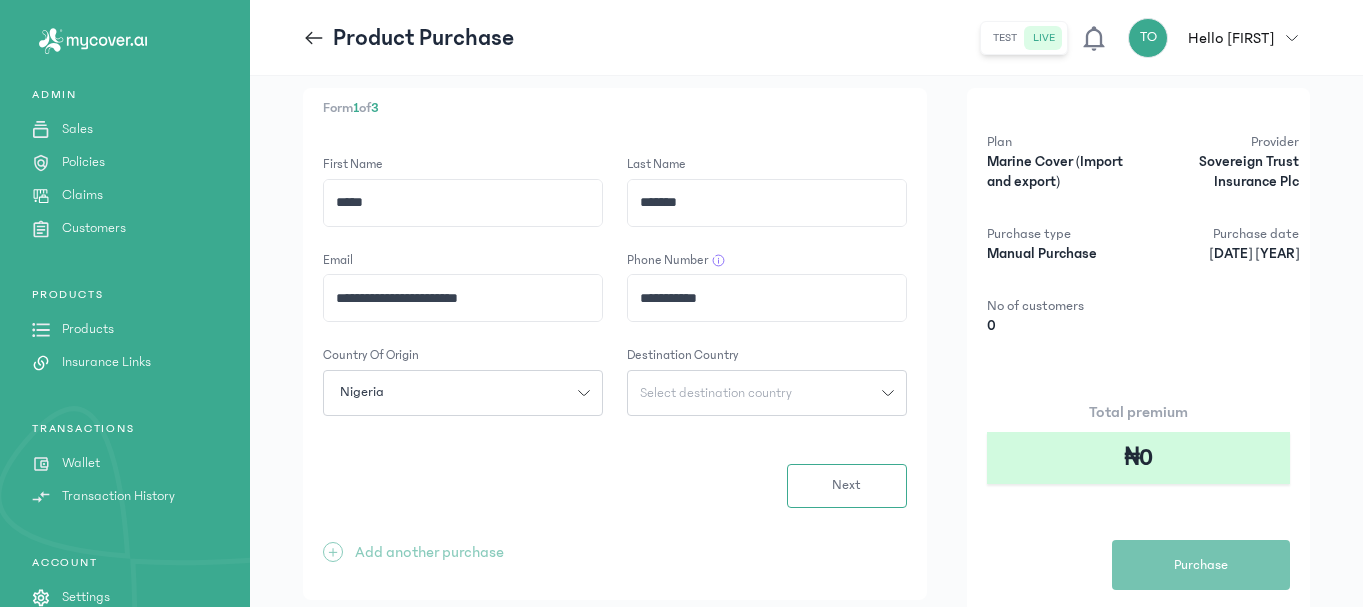 click on "Select destination country" at bounding box center (716, 393) 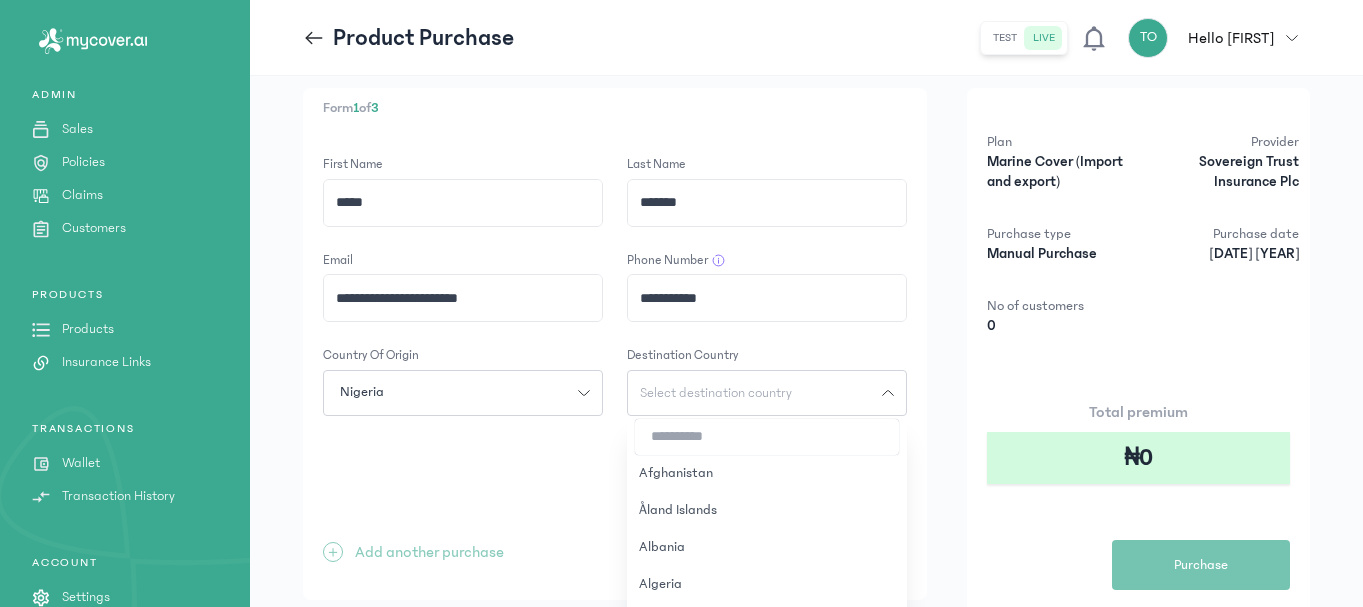 type 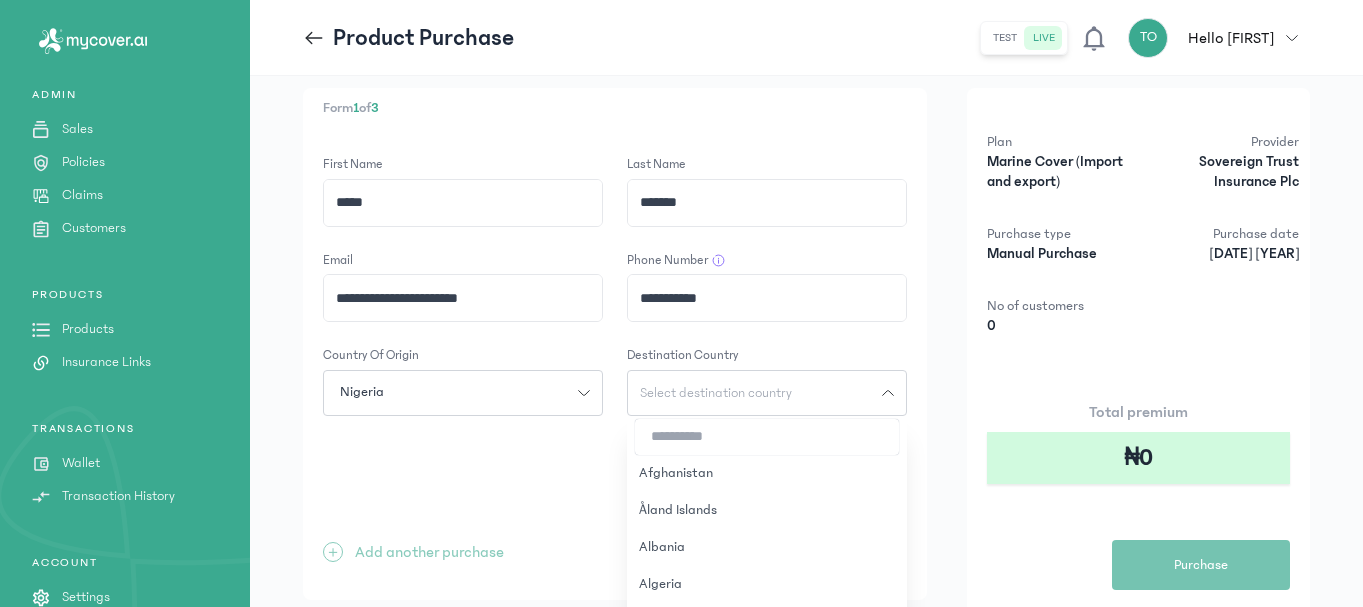 click at bounding box center (767, 437) 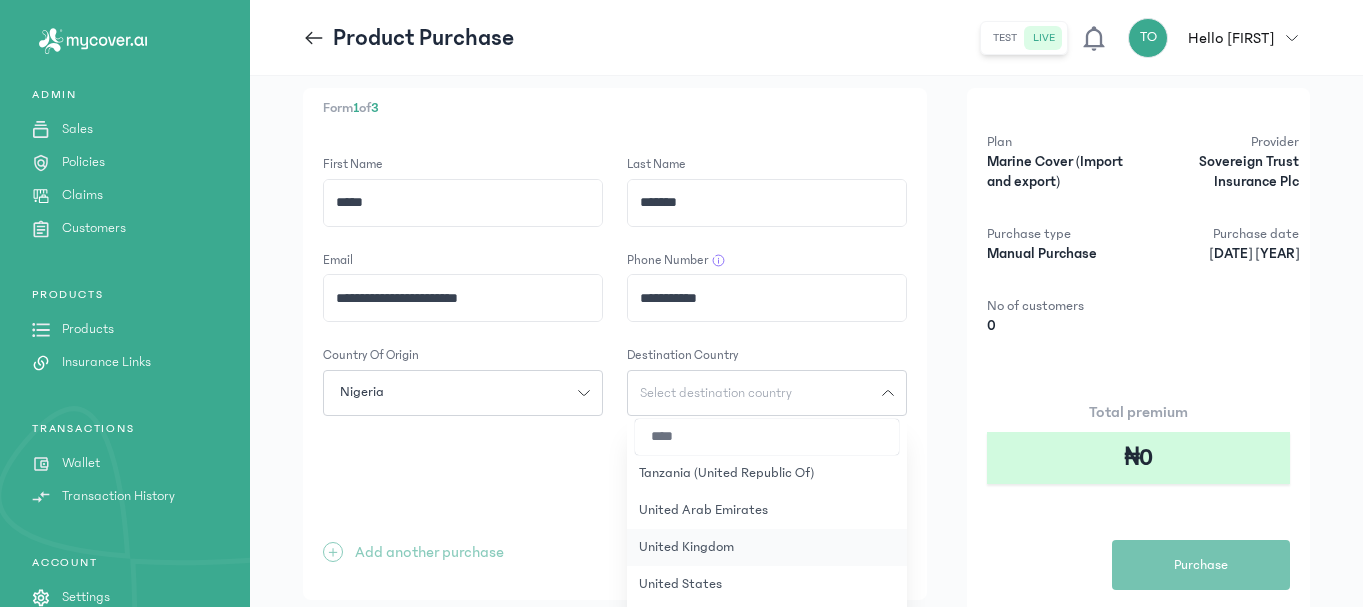 type on "****" 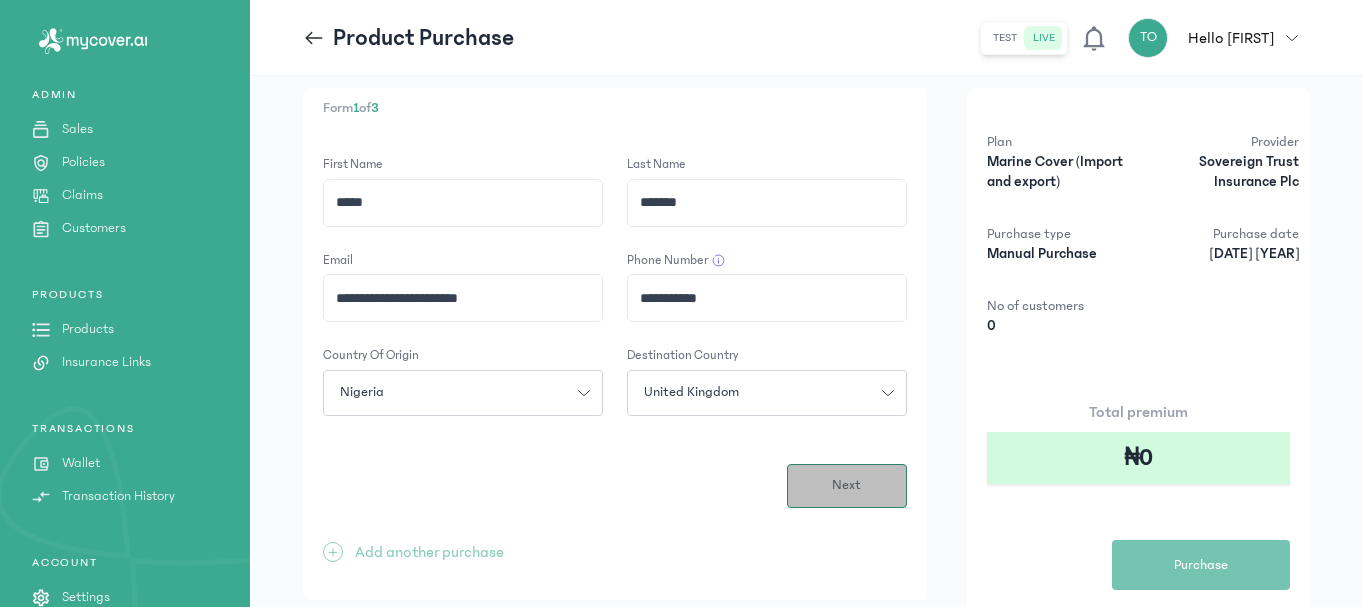click on "Next" at bounding box center (846, 485) 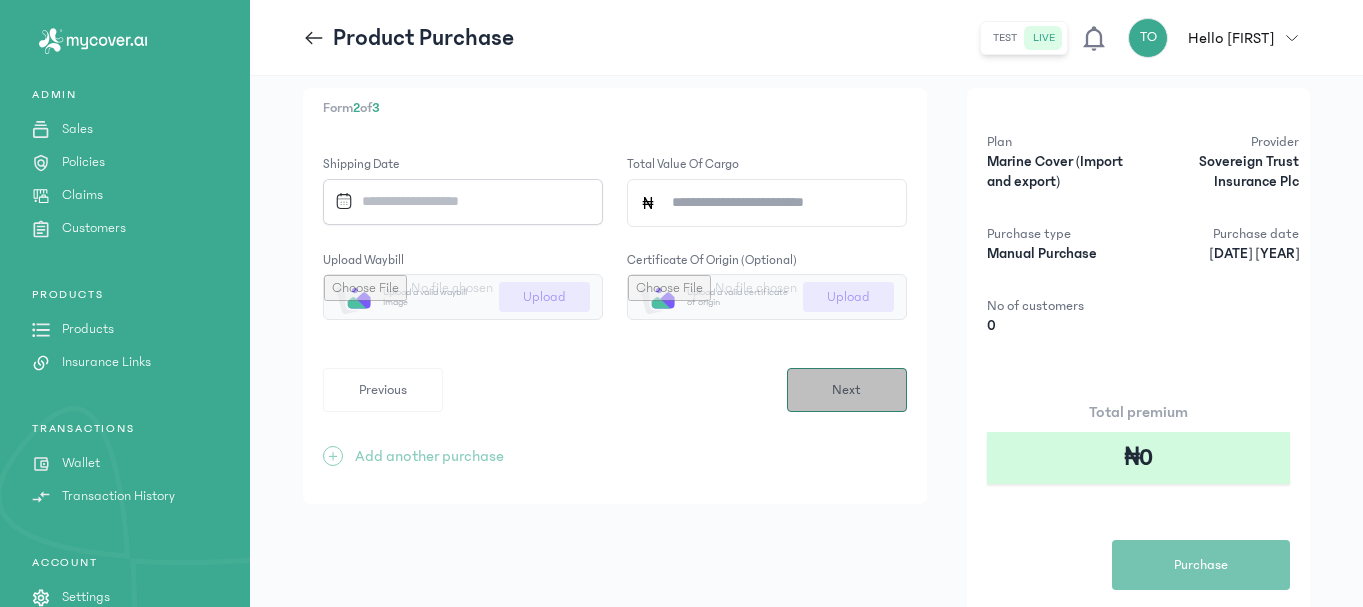 scroll, scrollTop: 0, scrollLeft: 0, axis: both 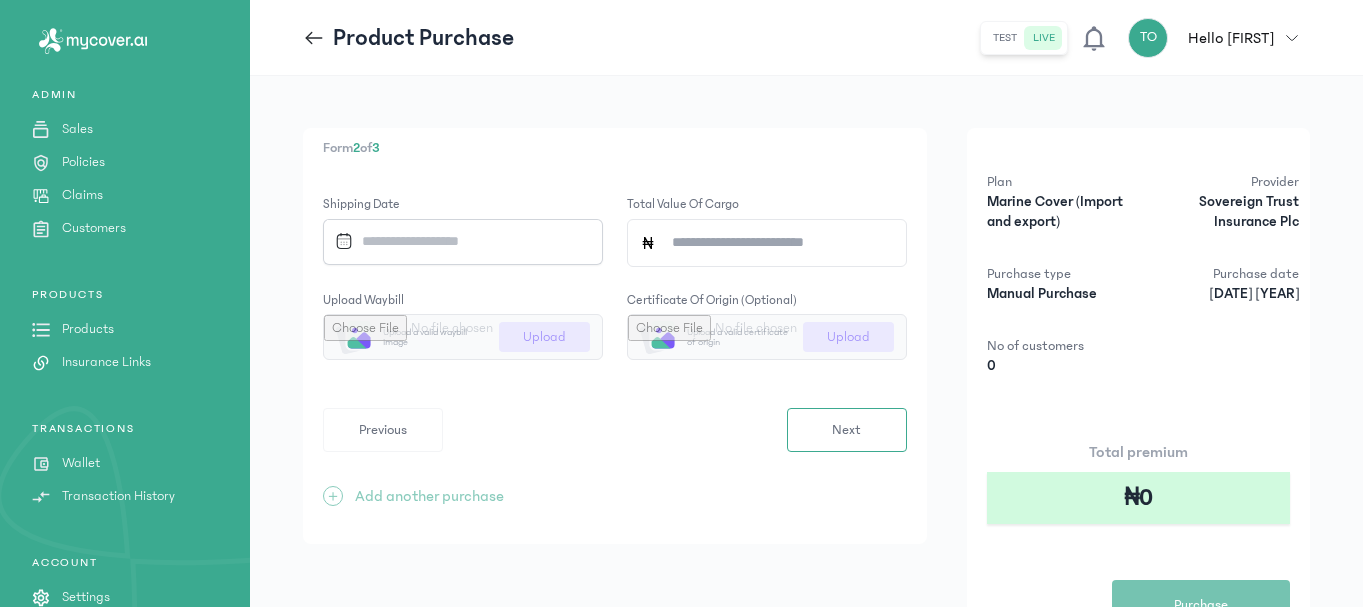 click 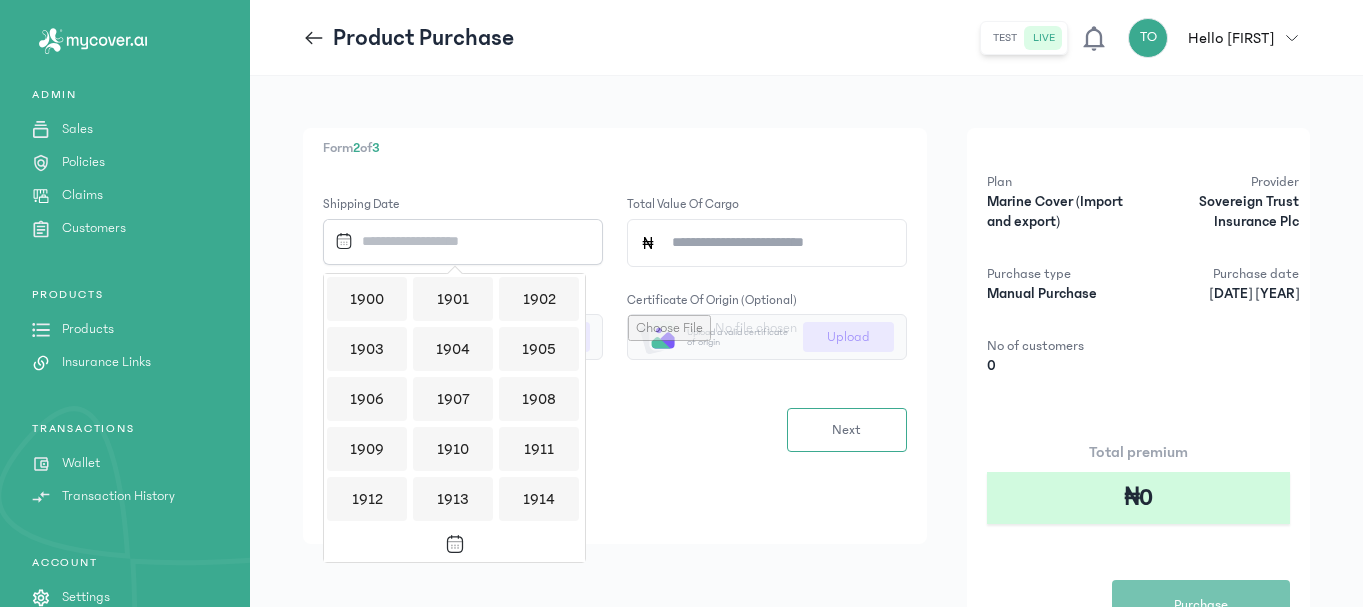 scroll, scrollTop: 1939, scrollLeft: 0, axis: vertical 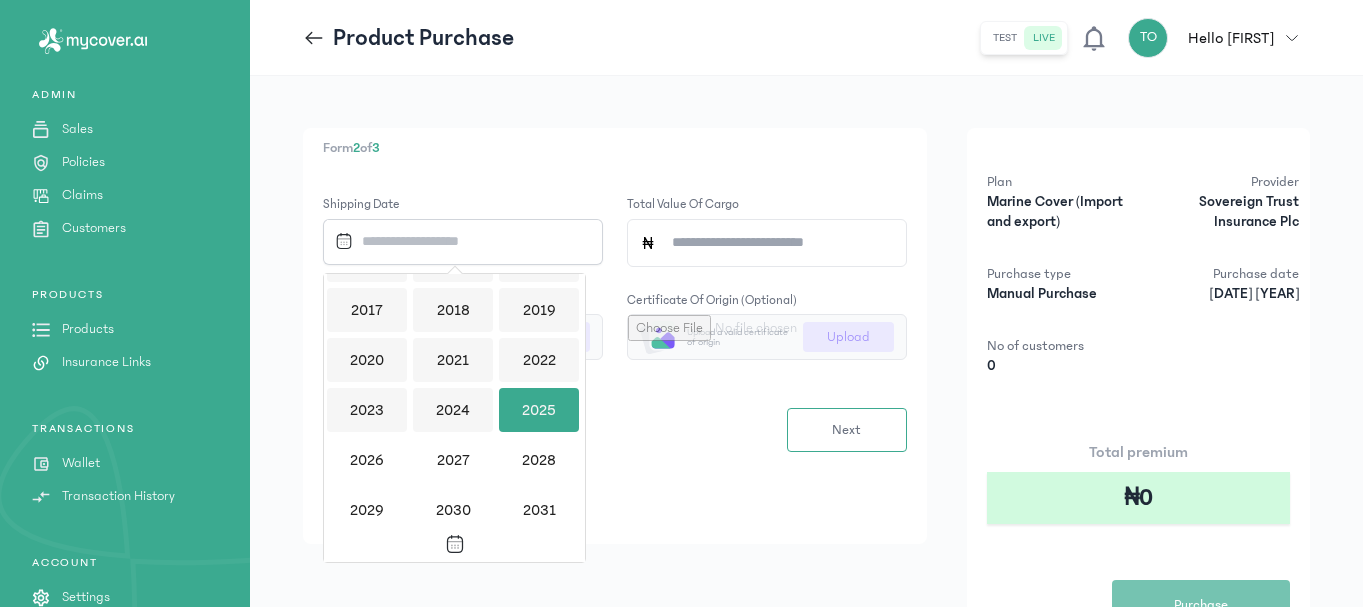 click on "2025" at bounding box center [539, 410] 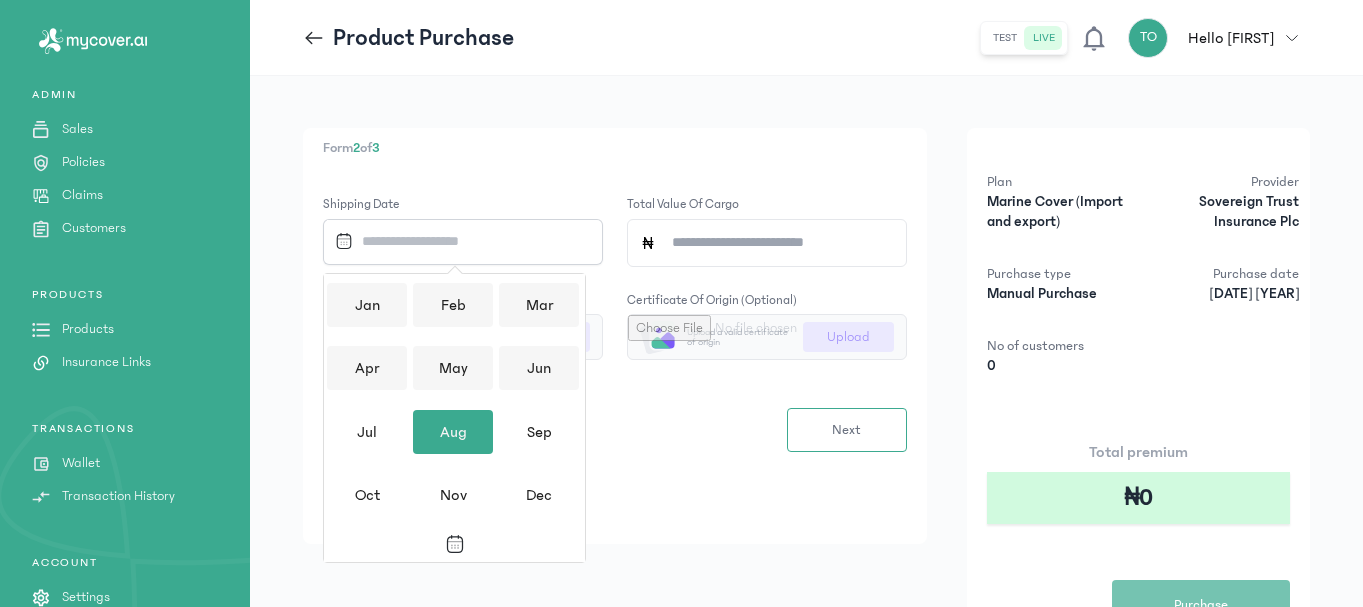 click on "Aug" at bounding box center (453, 432) 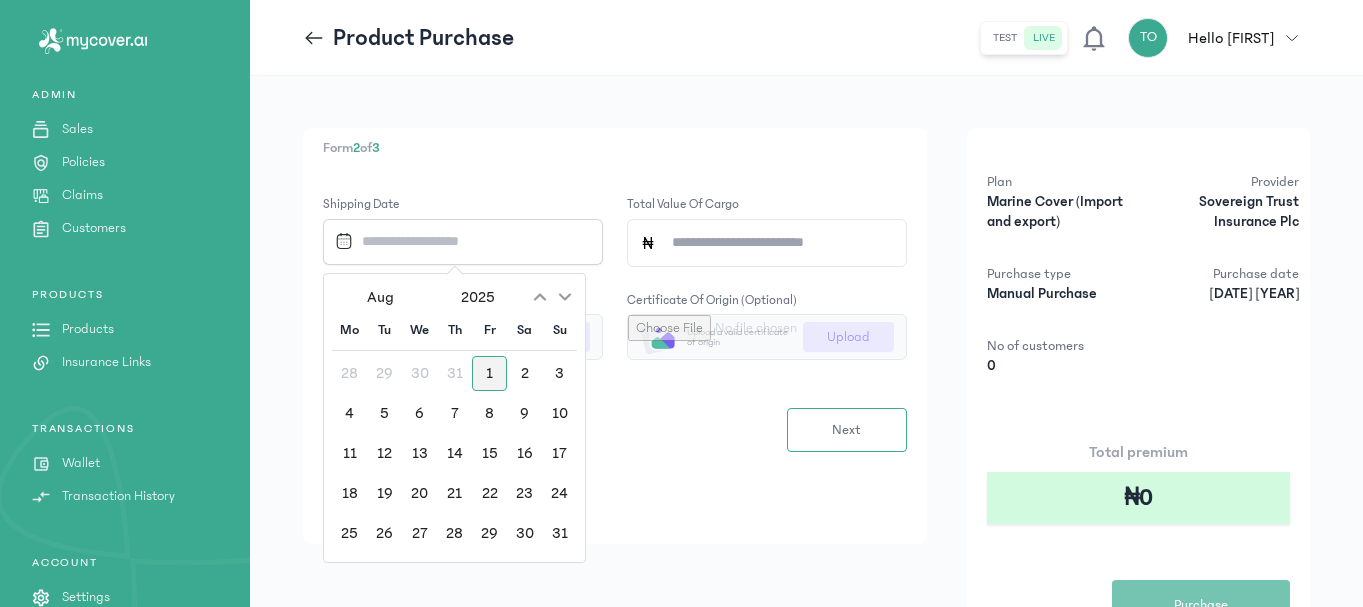 click on "1" at bounding box center (489, 373) 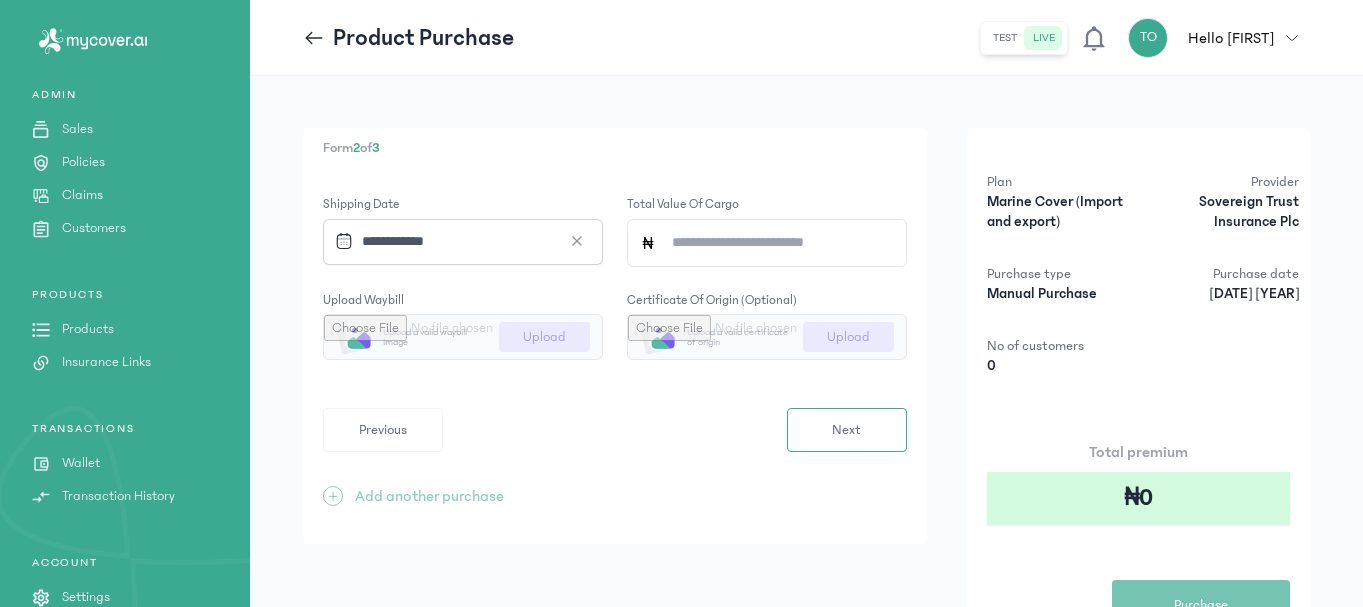 click on "Total value of cargo" 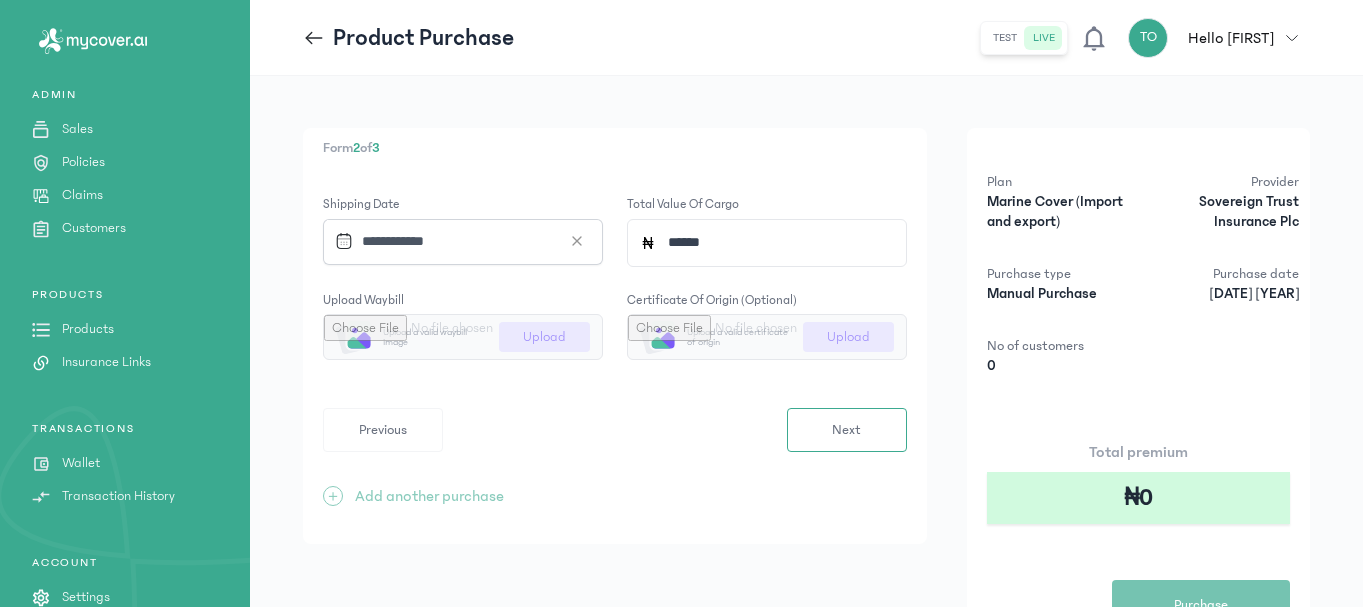 type on "******" 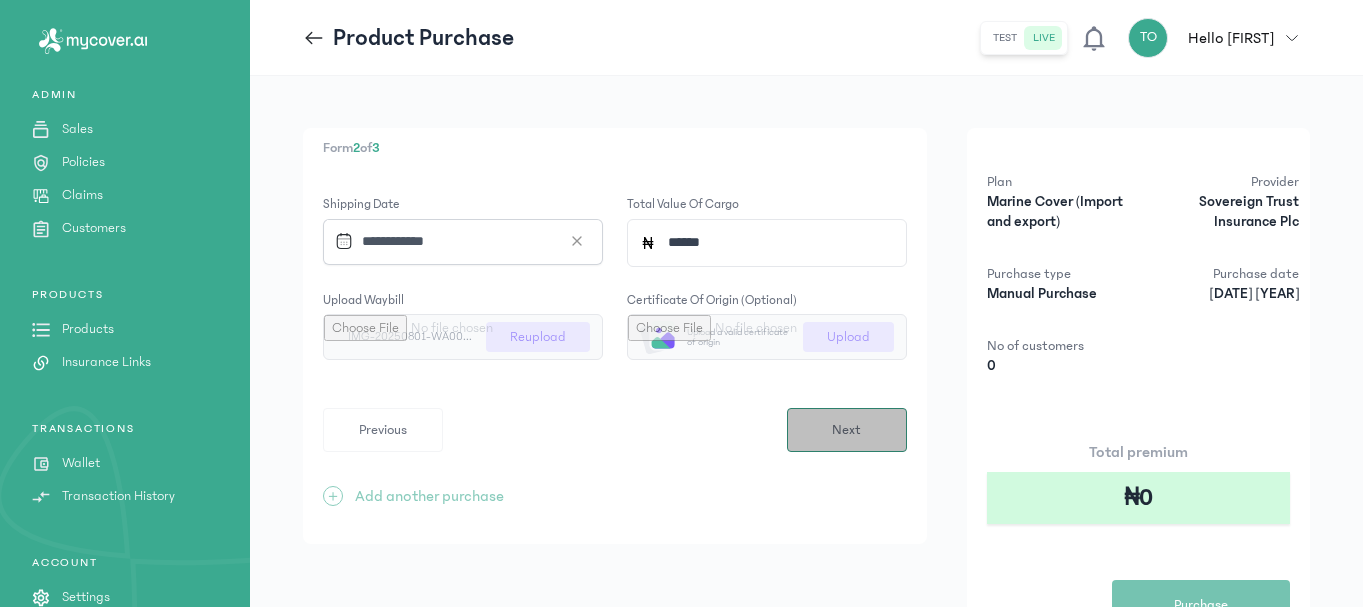click on "Next" at bounding box center [847, 430] 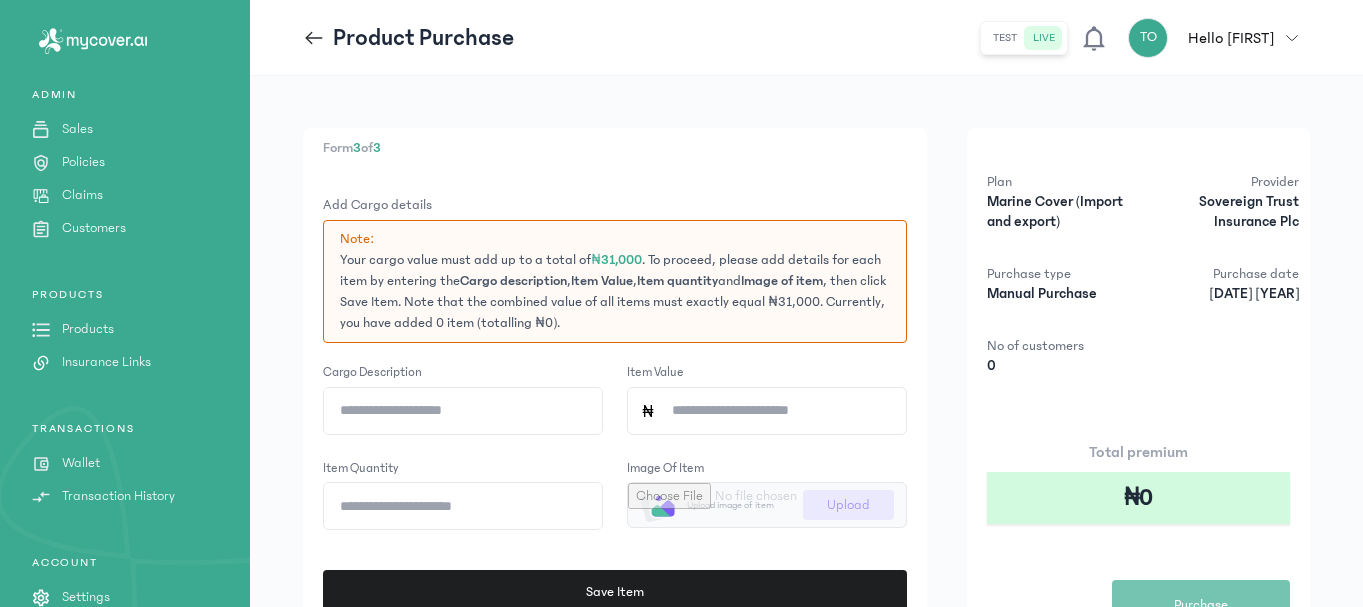 type 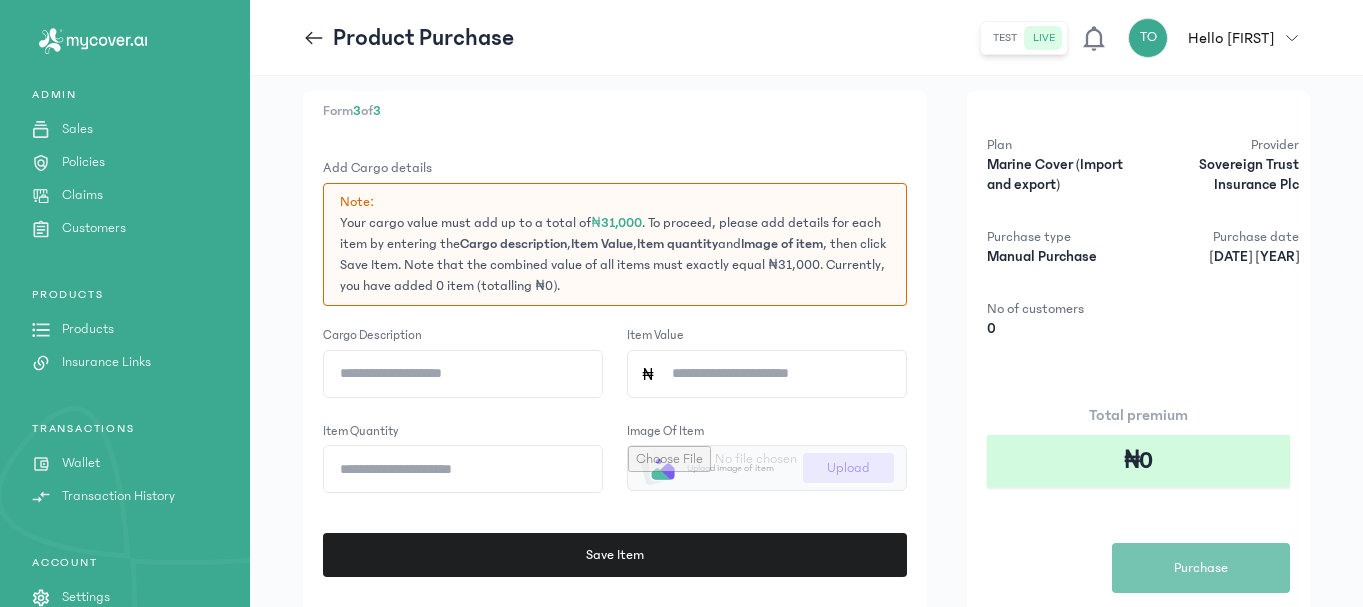 scroll, scrollTop: 40, scrollLeft: 0, axis: vertical 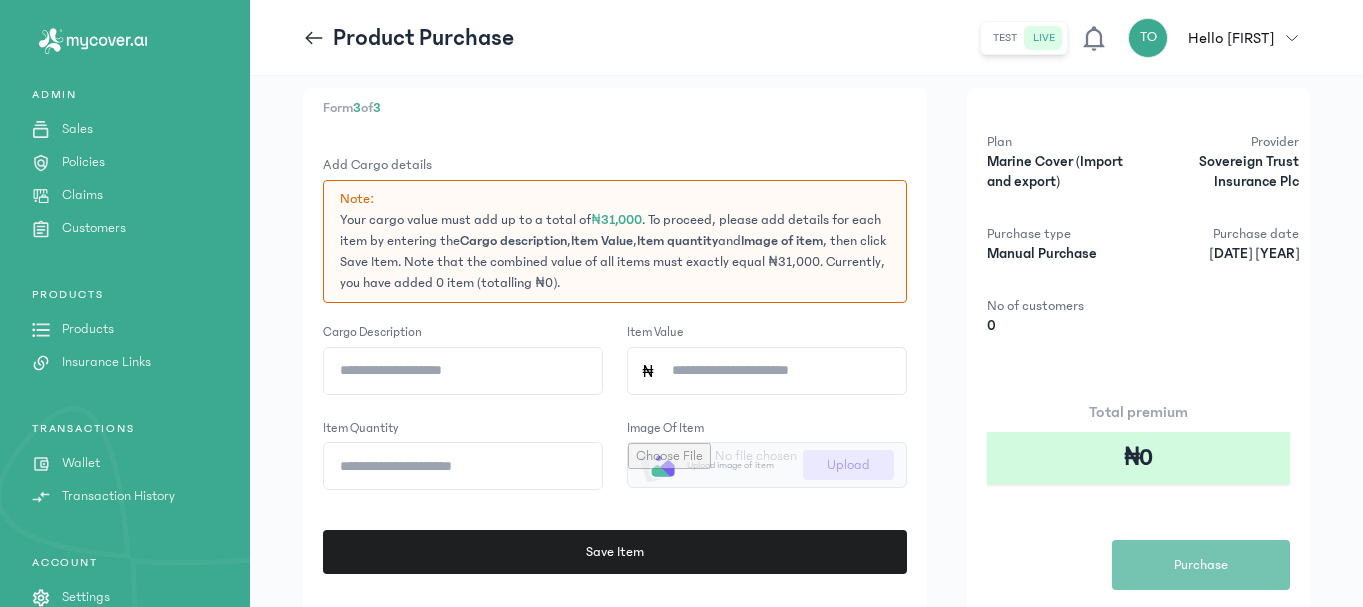 click on "Form  3  of  3 Add Cargo details Note:  Your cargo value must add up to a total of  ₦31,000 . To proceed, please add details for each item by entering the  Cargo description ,  Item Value ,  Item quantity  and  Image of item , then click Save Item. Note that the combined value of all items must exactly equal ₦31,000. Currently, you have added 0 item (totalling ₦0).  Cargo description Item Value Item quantity Image of item
Upload image of item Upload  Save Item   Previous  Save  +  Add another purchase Plan Marine Cover (Import and export) Provider Sovereign Trust Insurance Plc Purchase type Manual Purchase Purchase date [DATE] [YEAR] No of customers 0 Total premium ₦0  Purchase" at bounding box center [806, 429] 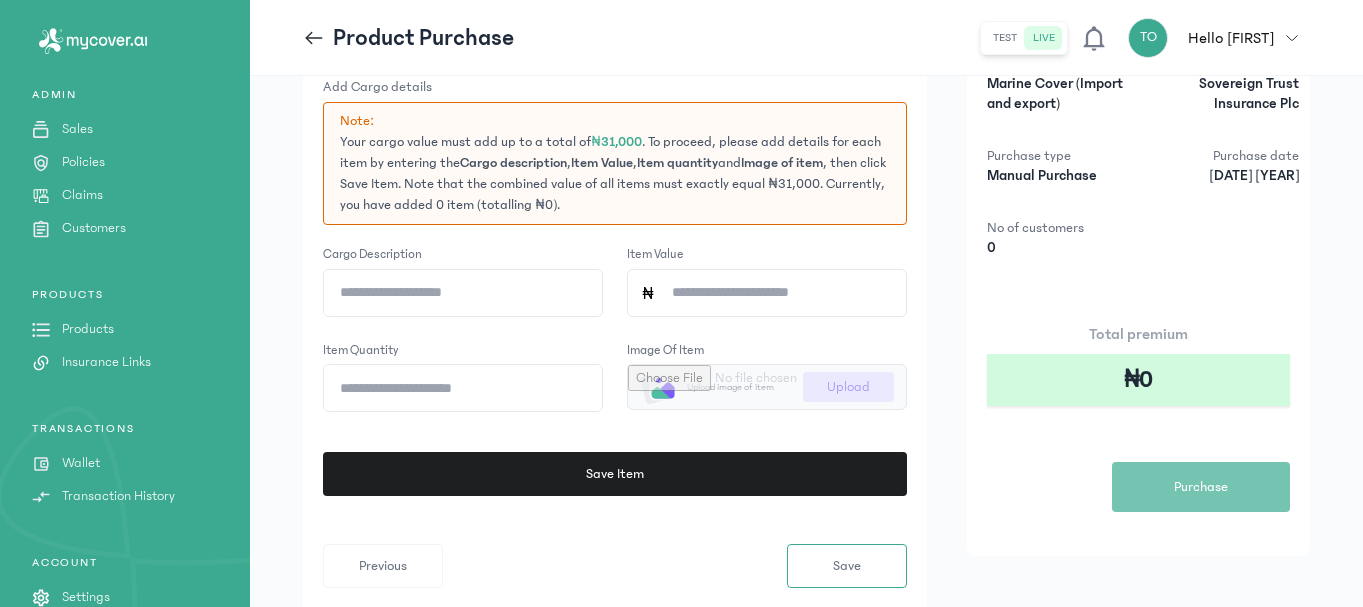 scroll, scrollTop: 120, scrollLeft: 0, axis: vertical 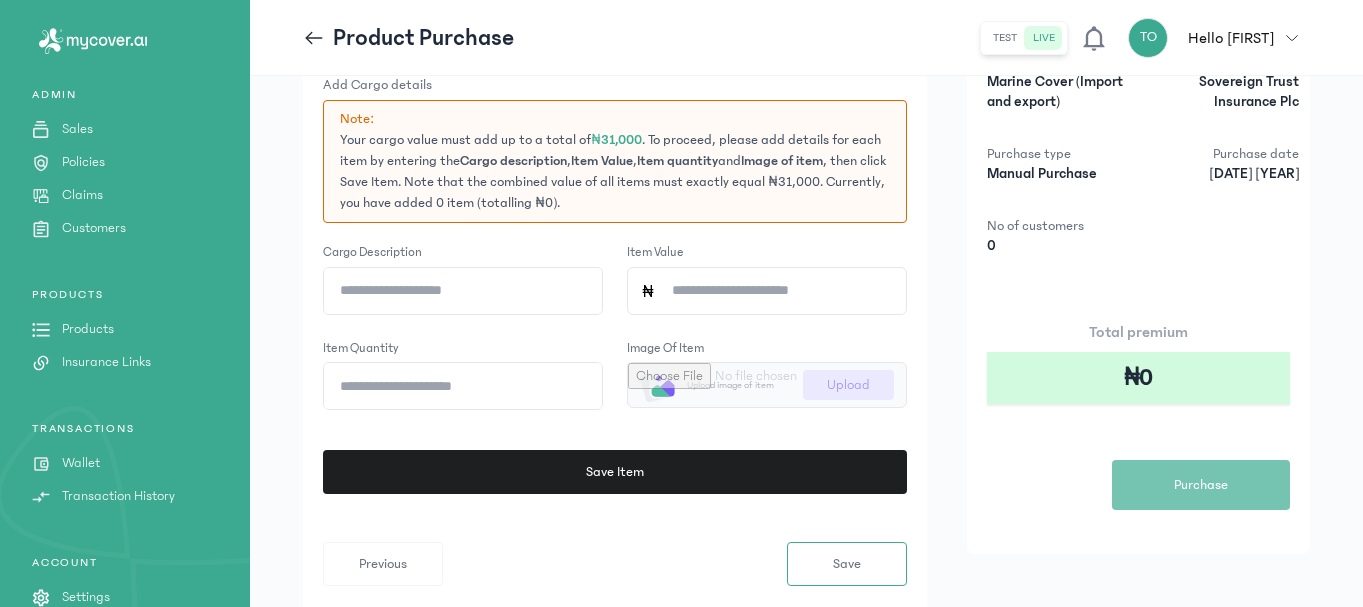 click on "Cargo description" 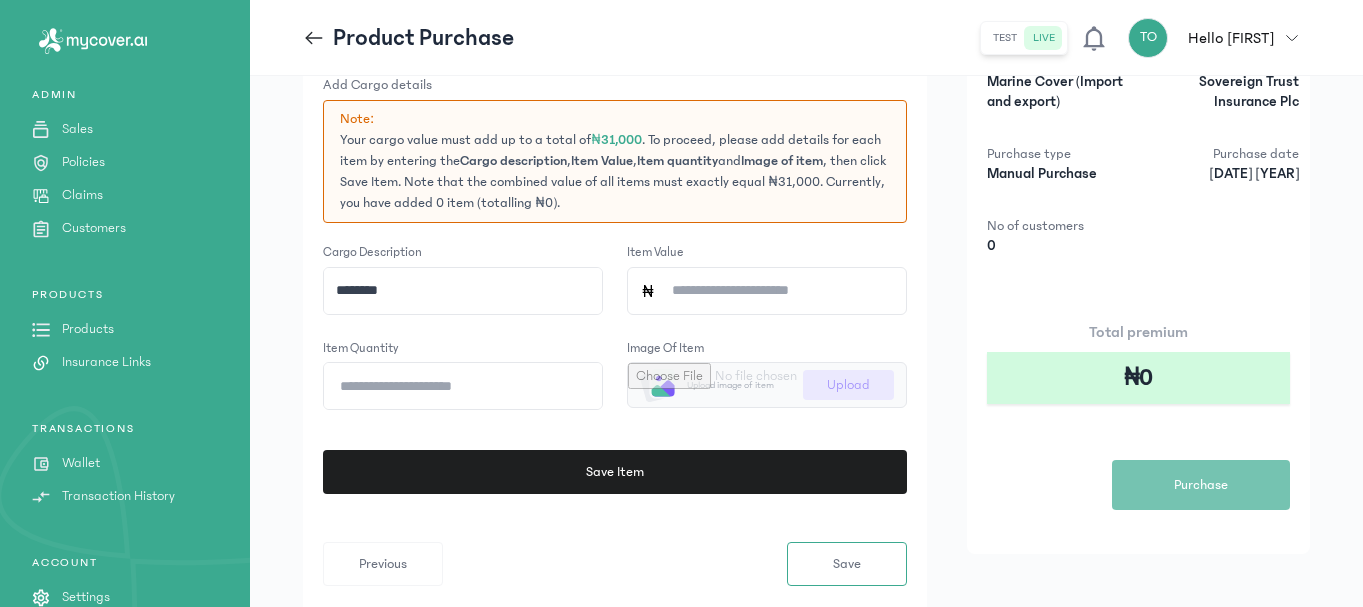 type on "********" 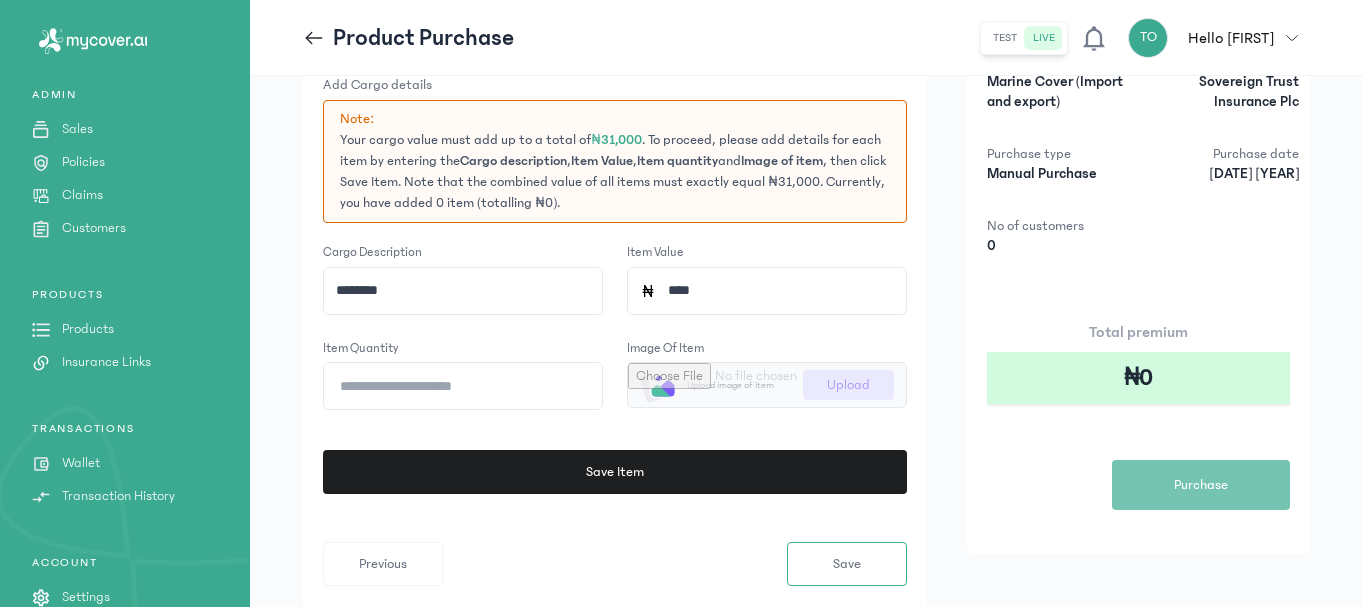 type on "*****" 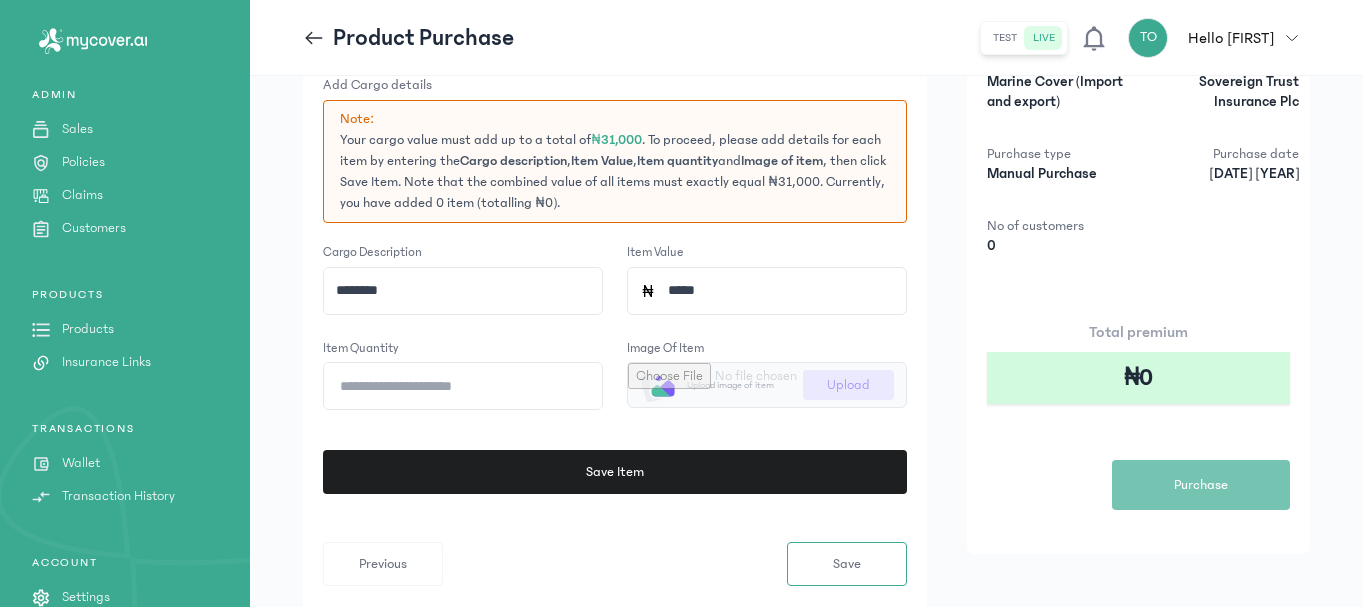 click on "Item quantity" 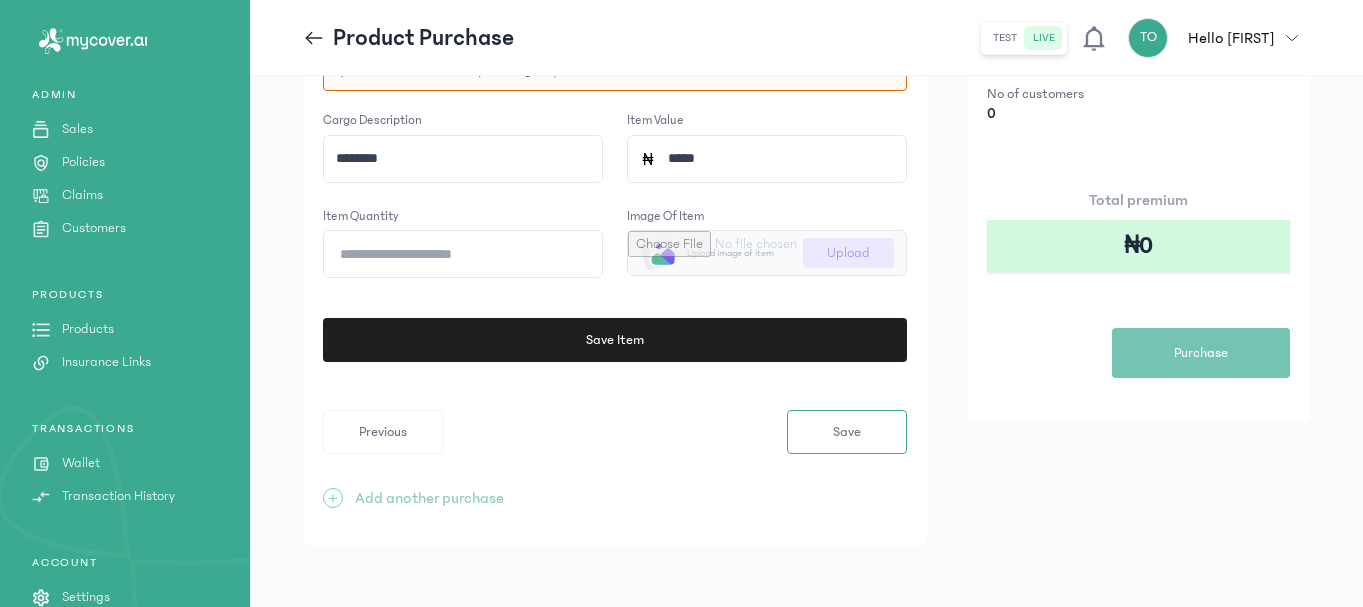 scroll, scrollTop: 255, scrollLeft: 0, axis: vertical 